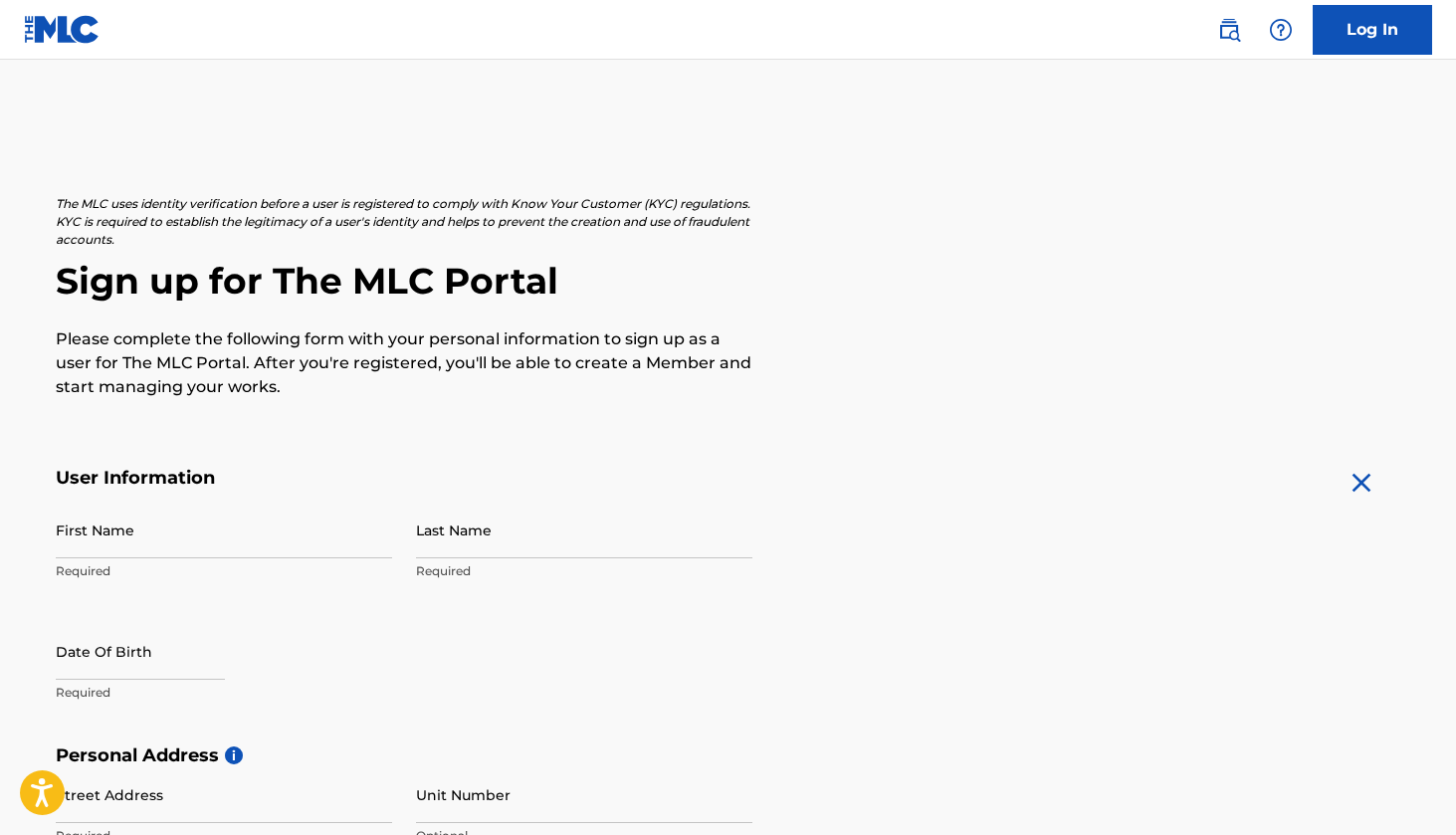 scroll, scrollTop: 198, scrollLeft: 0, axis: vertical 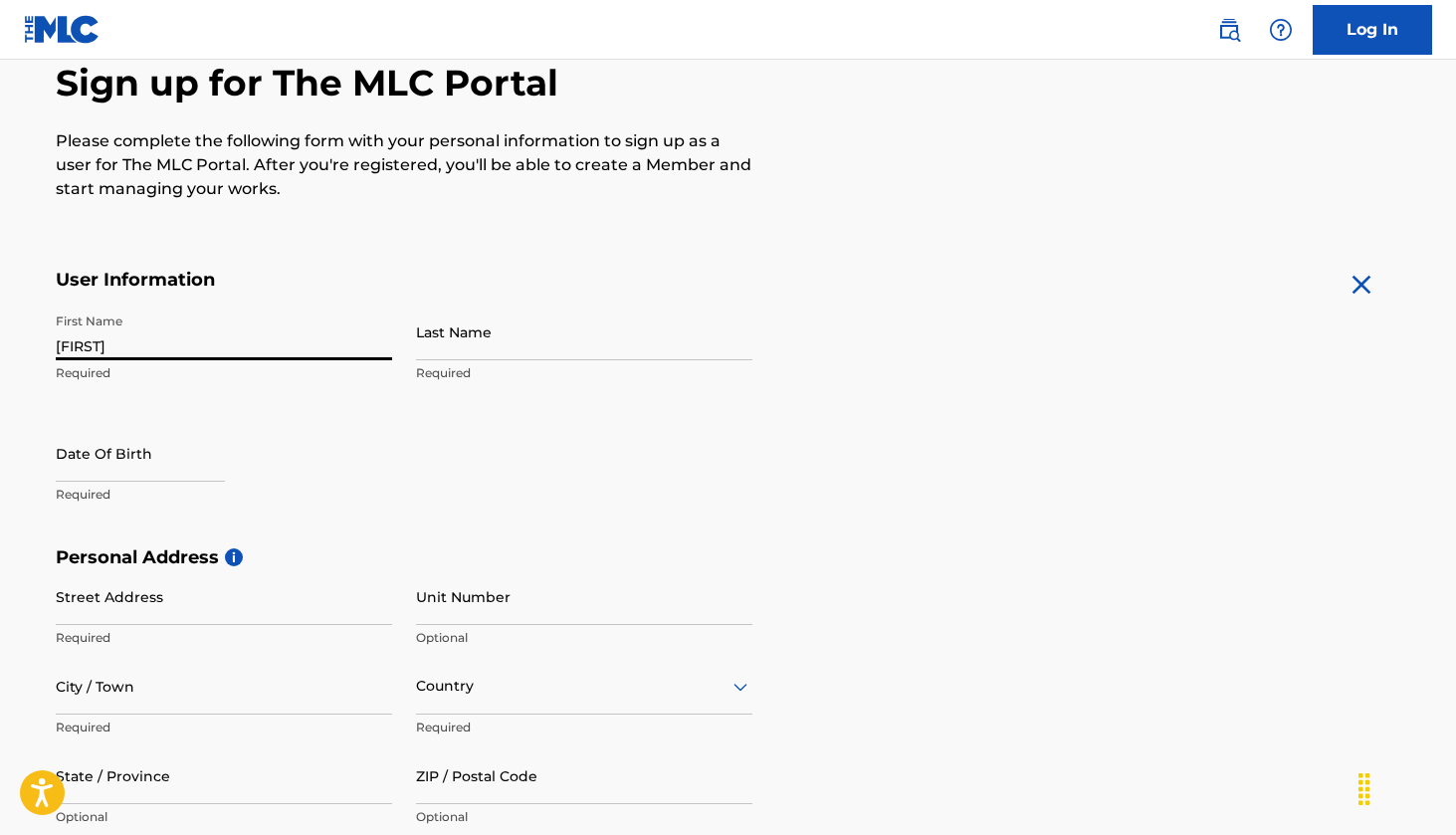 type on "[FIRST]" 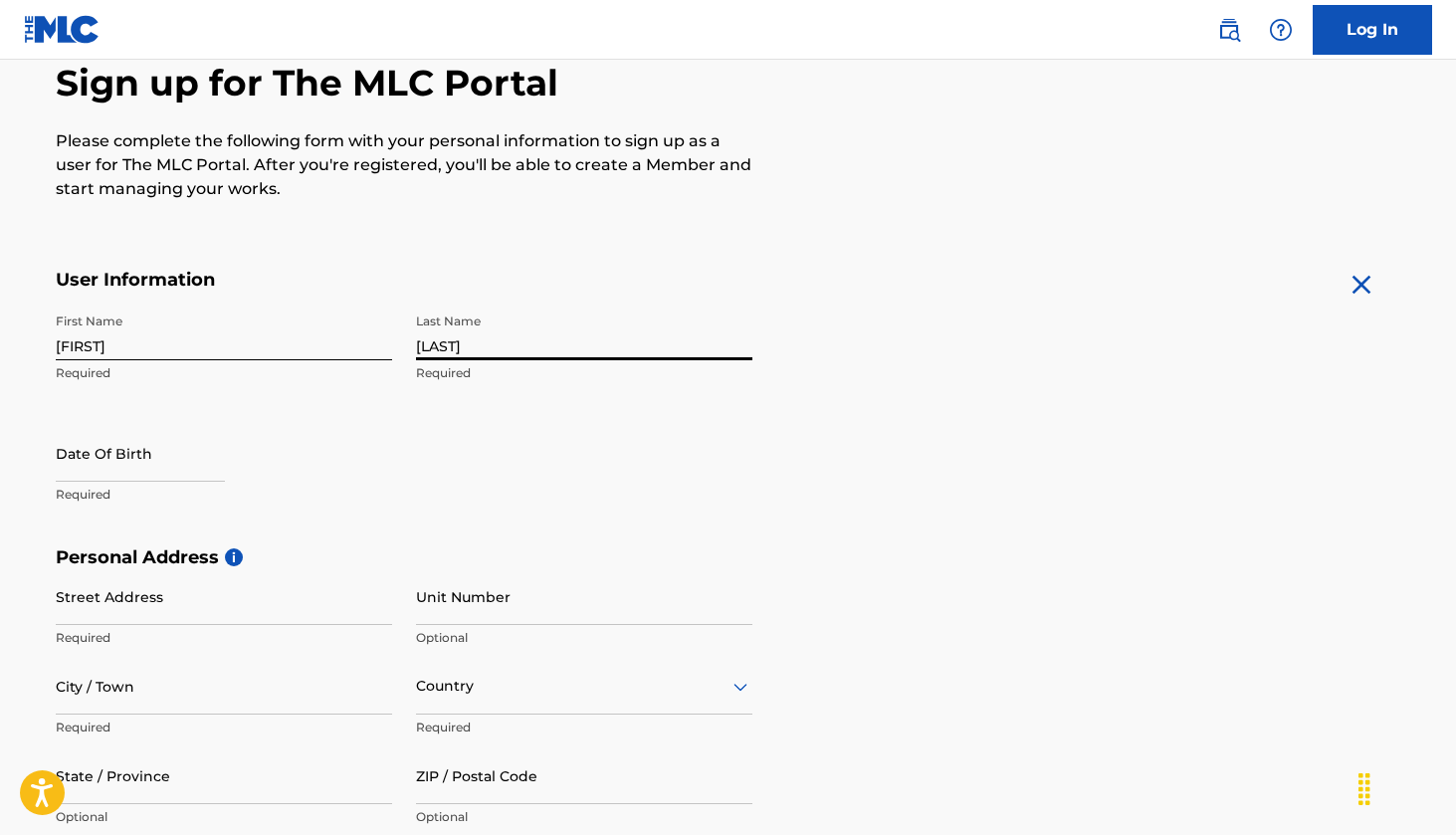 type on "[LAST]" 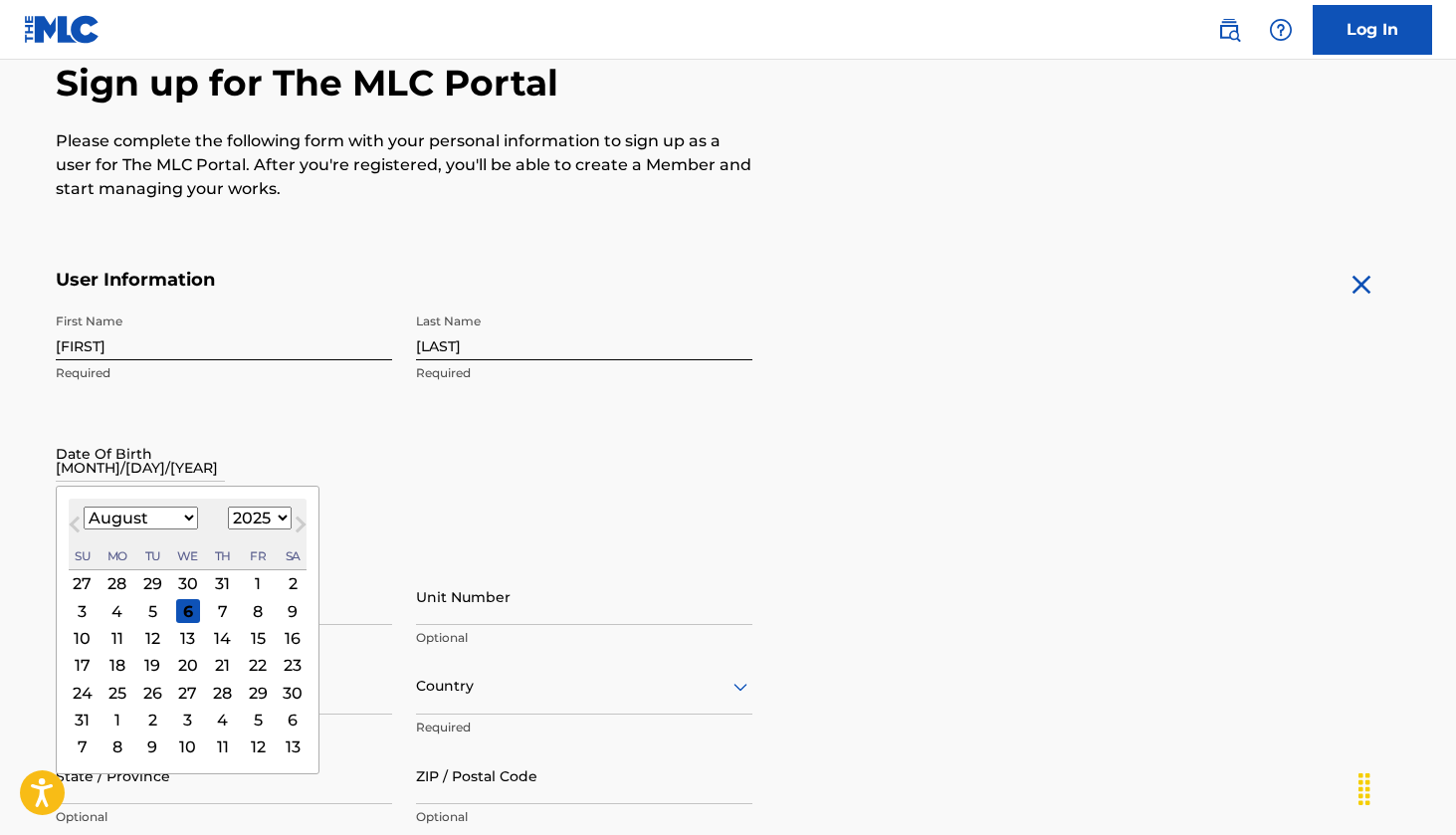 type on "[MONTH]/[DAY]/[YEAR]" 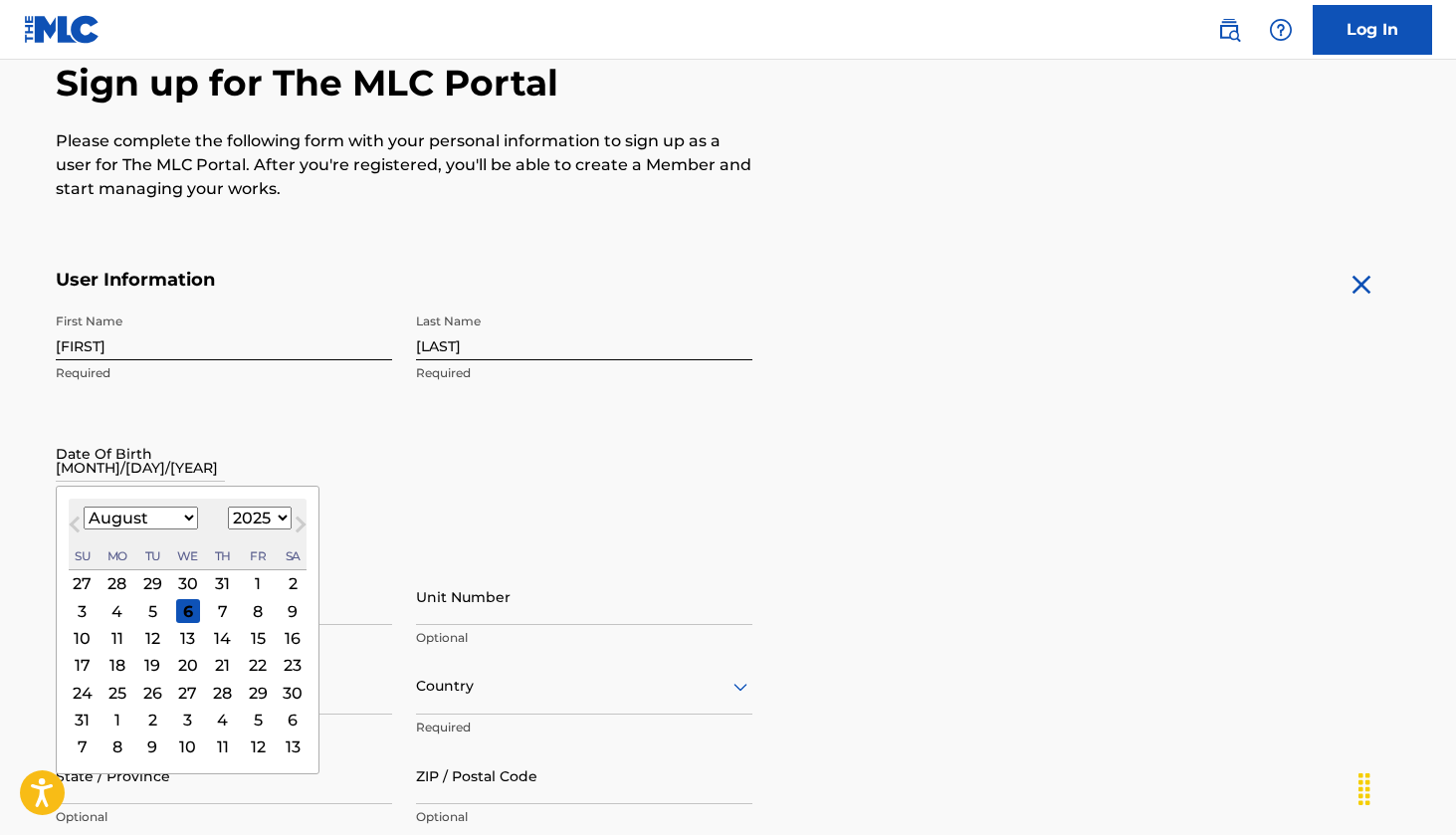 click on "Date Of Birth [MONTH]/[DAY]/[YEAR] Previous Month Next Month August 2025 January February March April May June July August September October November December 1899 1900 1901 1902 1903 1904 1905 1906 1907 1908 1909 1910 1911 1912 1913 1914 1915 1916 1917 1918 1919 1920 1921 1922 1923 1924 1925 1926 1927 1928 1929 1930 1931 1932 1933 1934 1935 1936 1937 1938 1939 1940 1941 1942 1943 1944 1945 1946 1947 1948 1949 1950 1951 1952 1953 1954 1955 1956 1957 1958 1959 1960 1961 1962 1963 1964 1965 1966 1967 1968 1969 1970 1971 1972 1973 1974 1975 1976 1977 1978 1979 1980 1981 1982 1983 1984 1985 1986 1987 1988 1989 1990 1991 1992 1993 1994 1995 1996 1997 1998 1999 2000 2001 2002 2003 2004 2005 2006 2007 2008 2009 2010 2011 2012 2013 2014 2015 2016 2017 2018 2019 2020 2021 2022 2023 2024 2025 2026 2027 2028 2029 2030 2031 2032 2033 2034 2035 2036 2037 2038 2039 2040 2041 2042 2043 2044 2045 2046 2047 2048 2049 2050 2051 2052 2053 2054 2055 2056 2057 2058 2059 2060 2061 2062 2063 2064 2065 2066 2067 2068 2069 2070 2071 2072 2073" at bounding box center [224, 470] 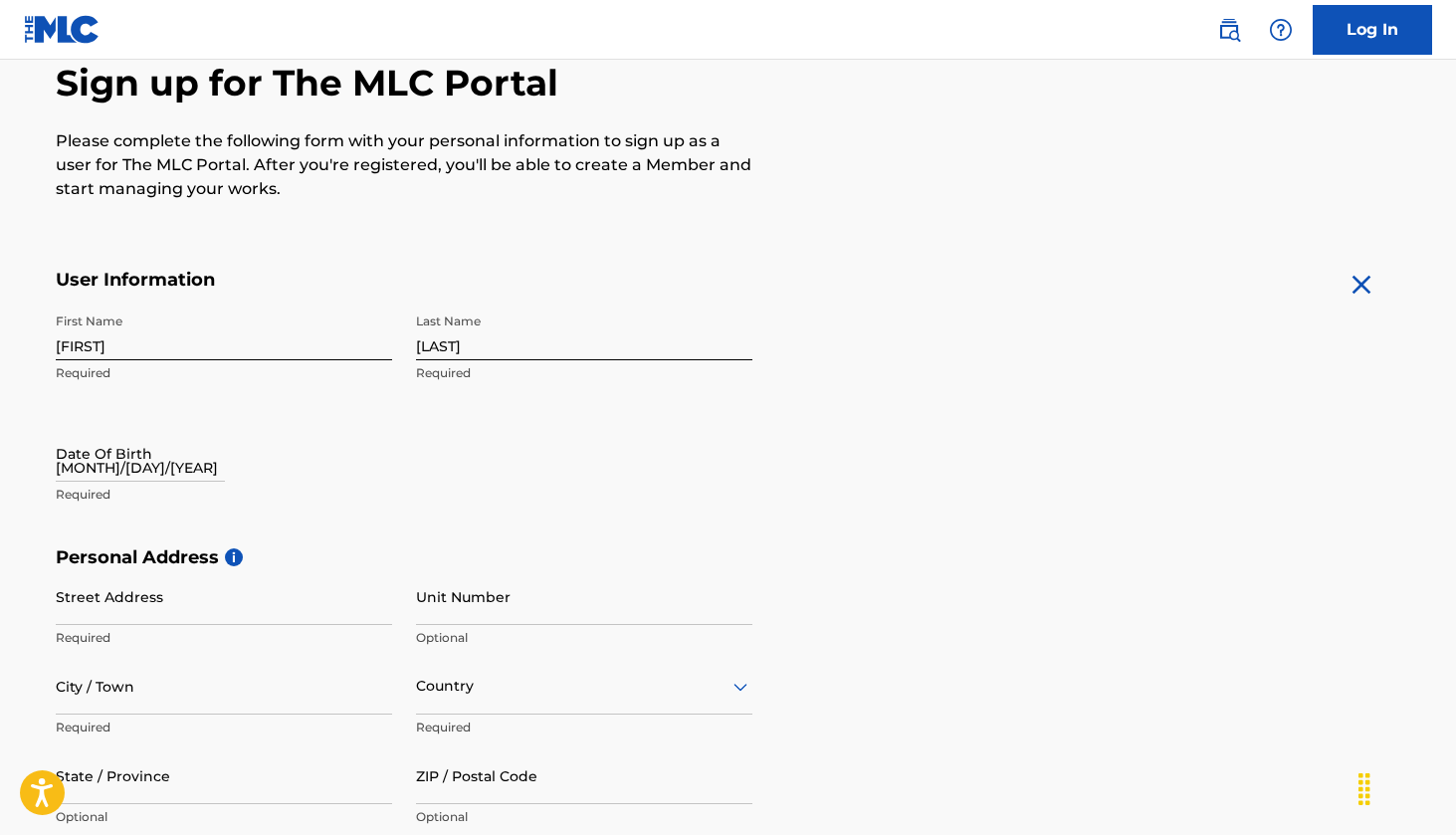 select on "7" 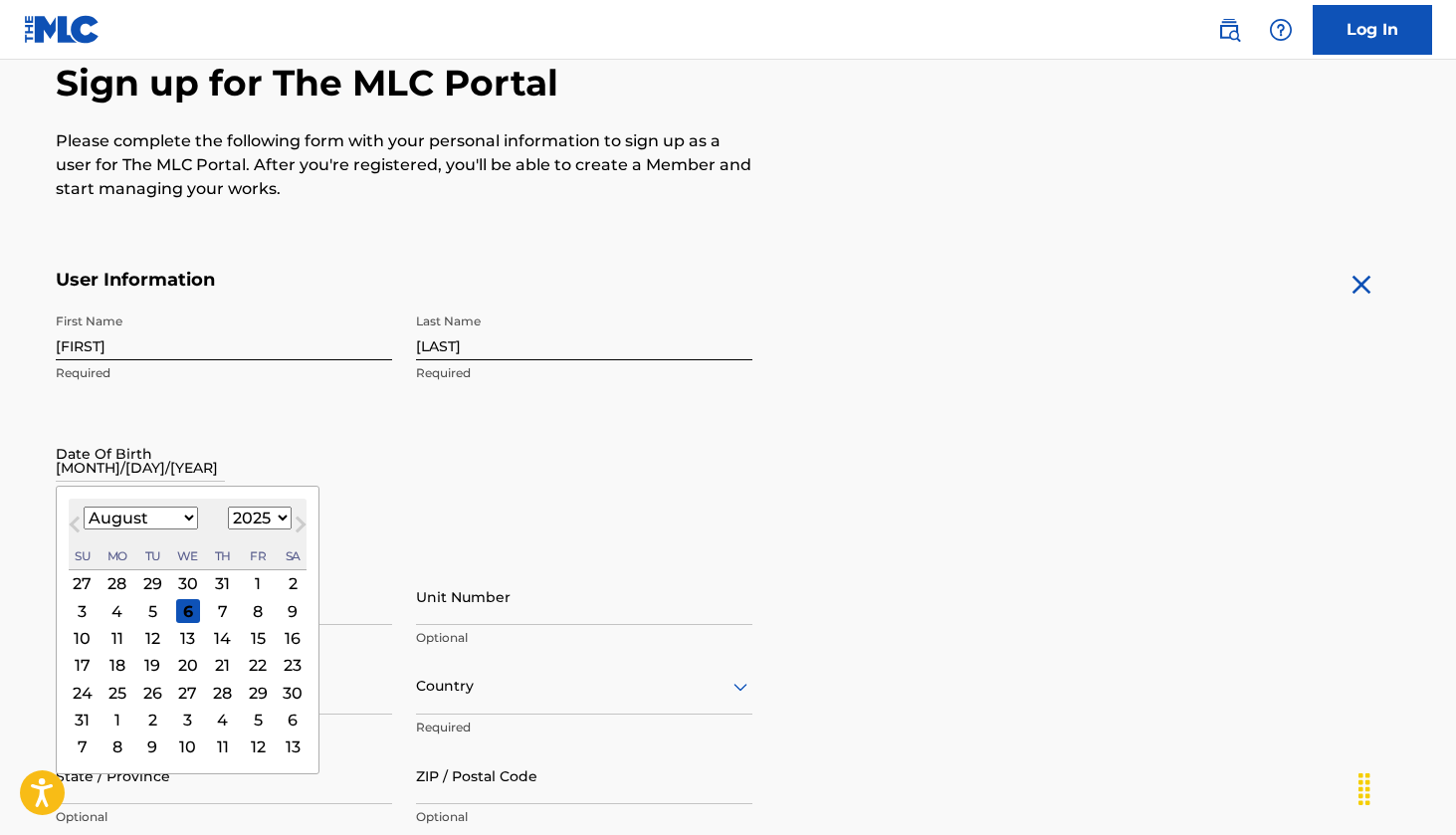 click on "[MONTH]/[DAY]/[YEAR]" at bounding box center (140, 453) 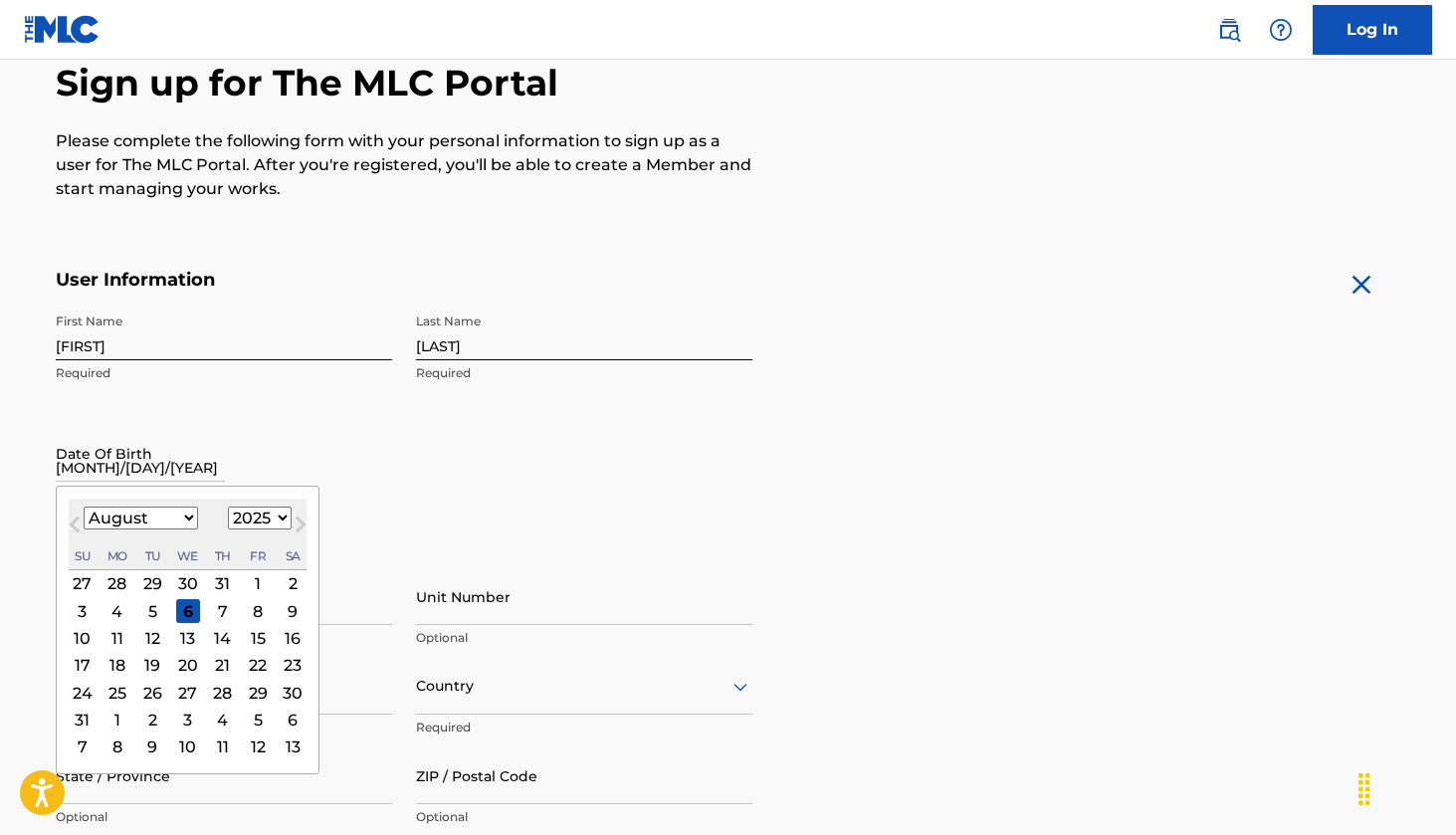 type on "[MONTH]/[DAY]/[YEAR]" 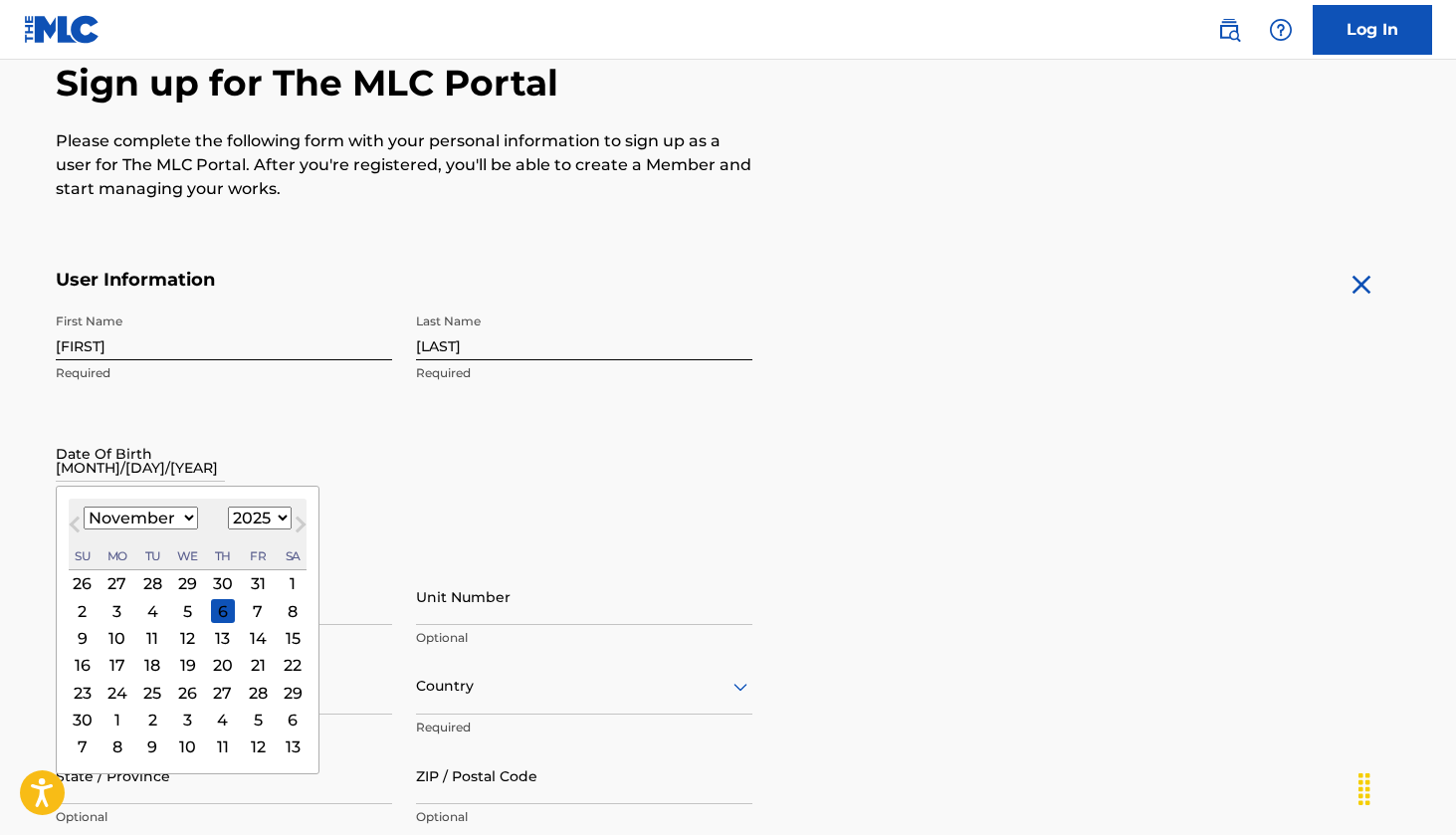 select on "1999" 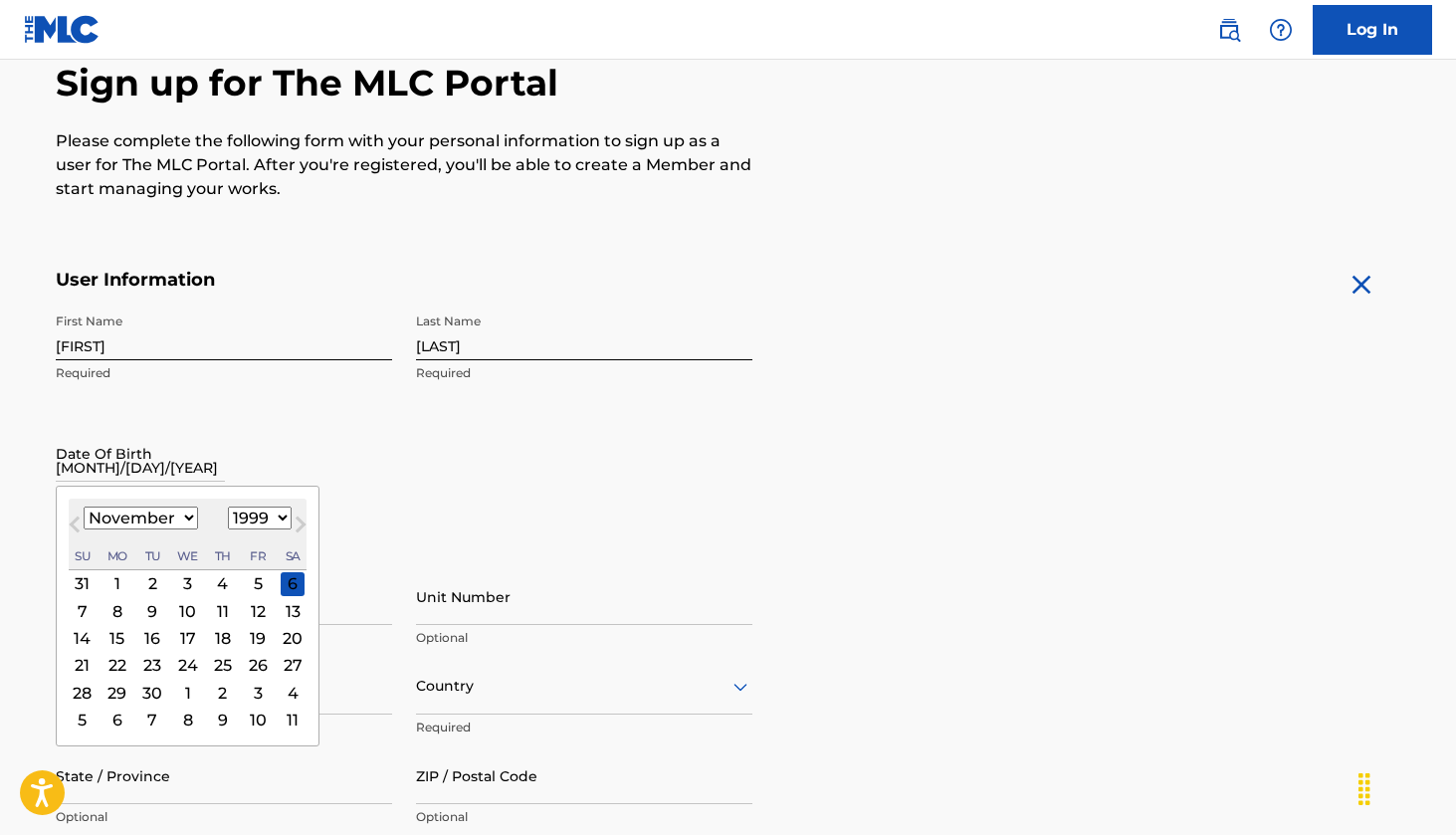 click on "[MONTH]/[DAY]/[YEAR]" at bounding box center (140, 453) 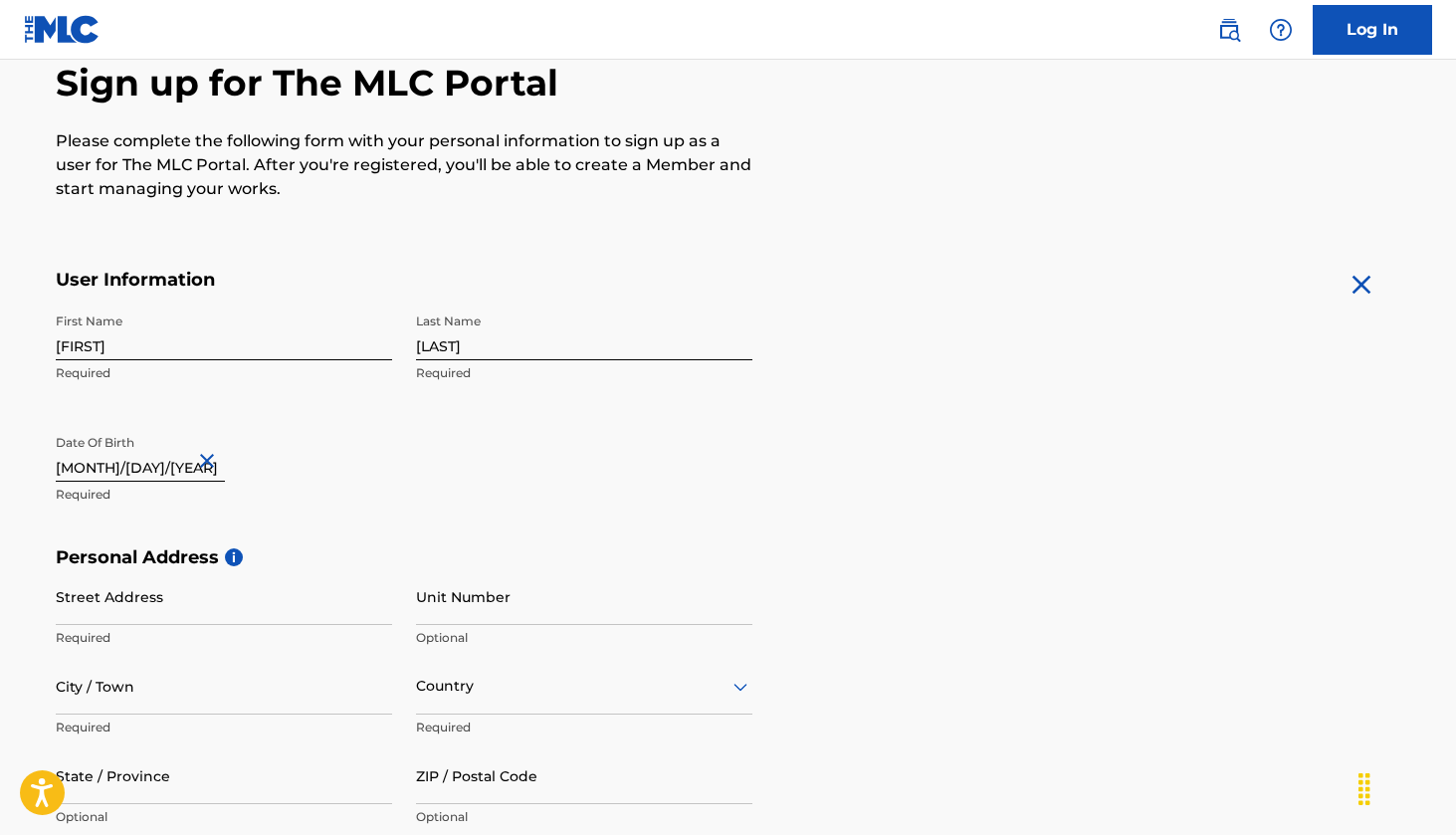 click on "[MONTH]/[DAY]/[YEAR]" at bounding box center [140, 453] 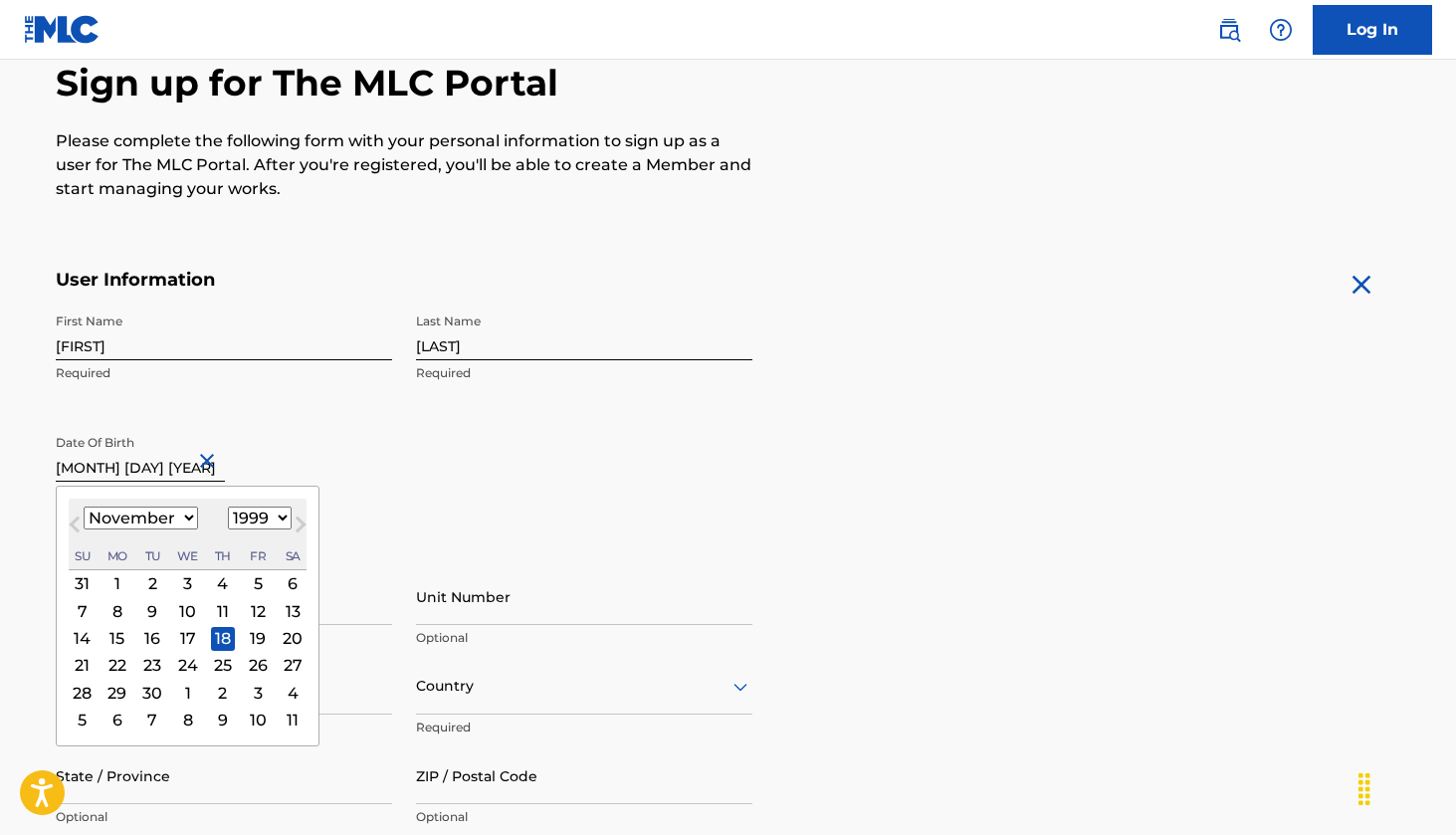 click on "[MONTH] [DAY] [YEAR]" at bounding box center [140, 453] 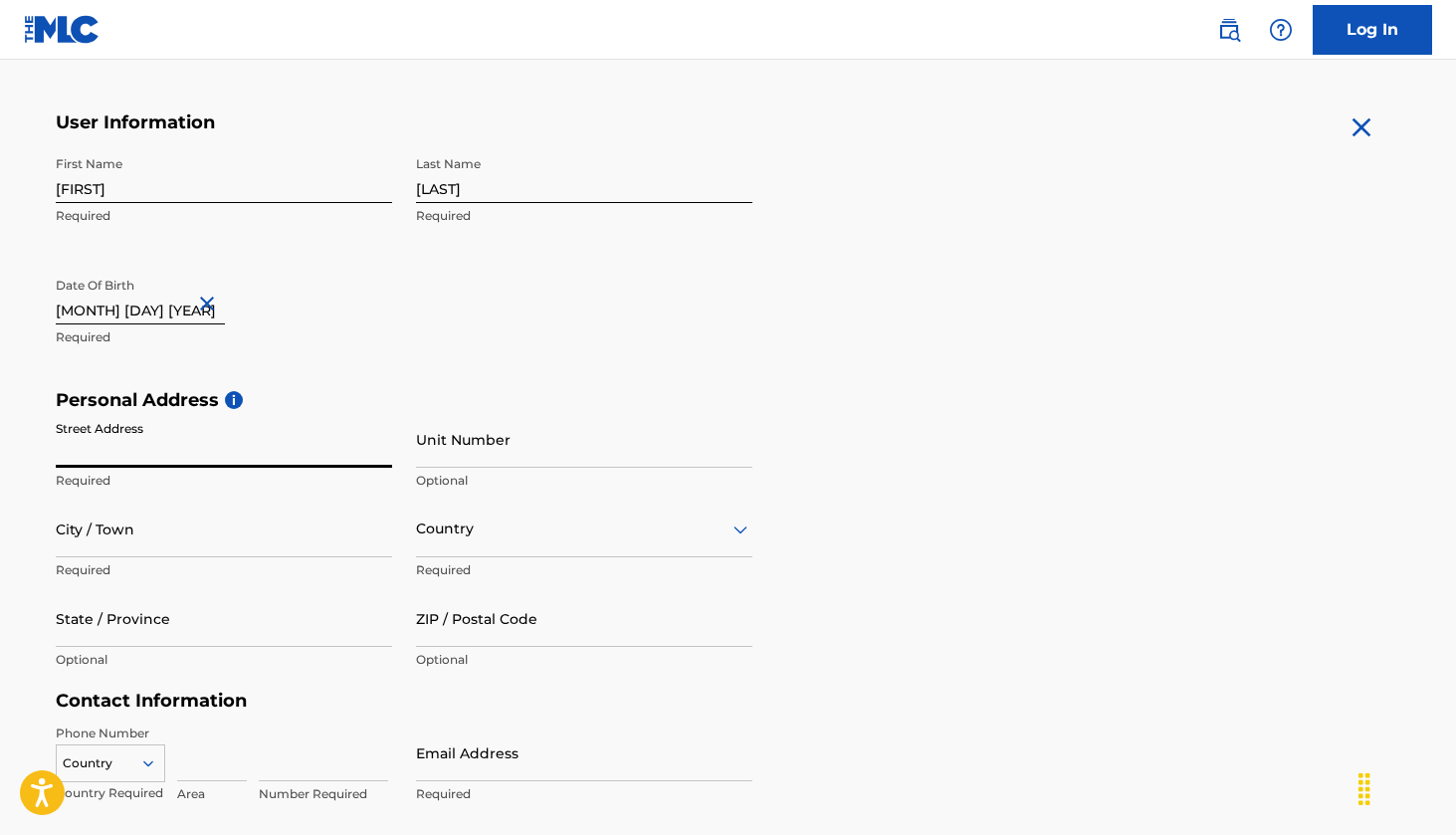 scroll, scrollTop: 359, scrollLeft: 0, axis: vertical 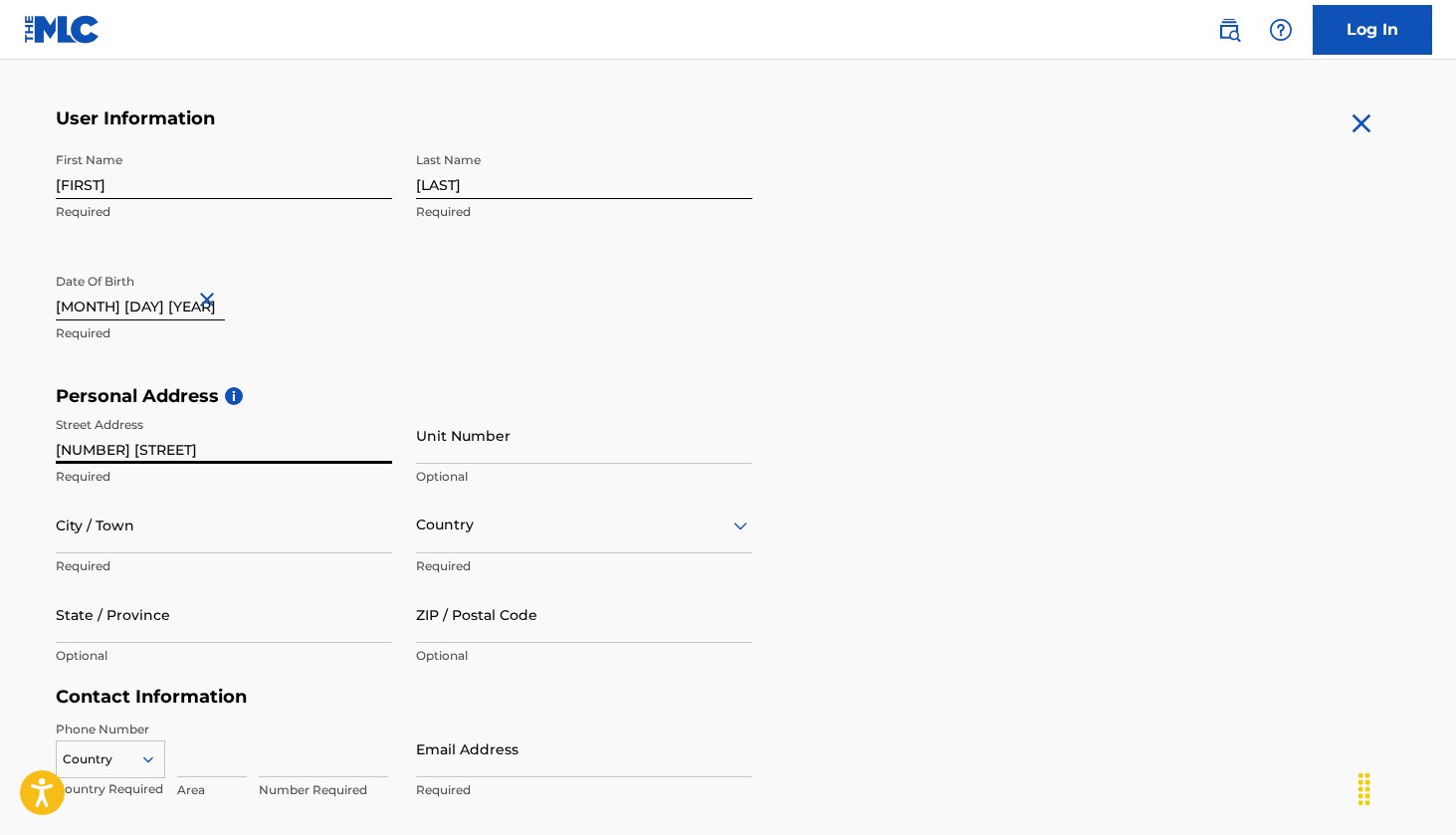 type on "[NUMBER] [STREET]" 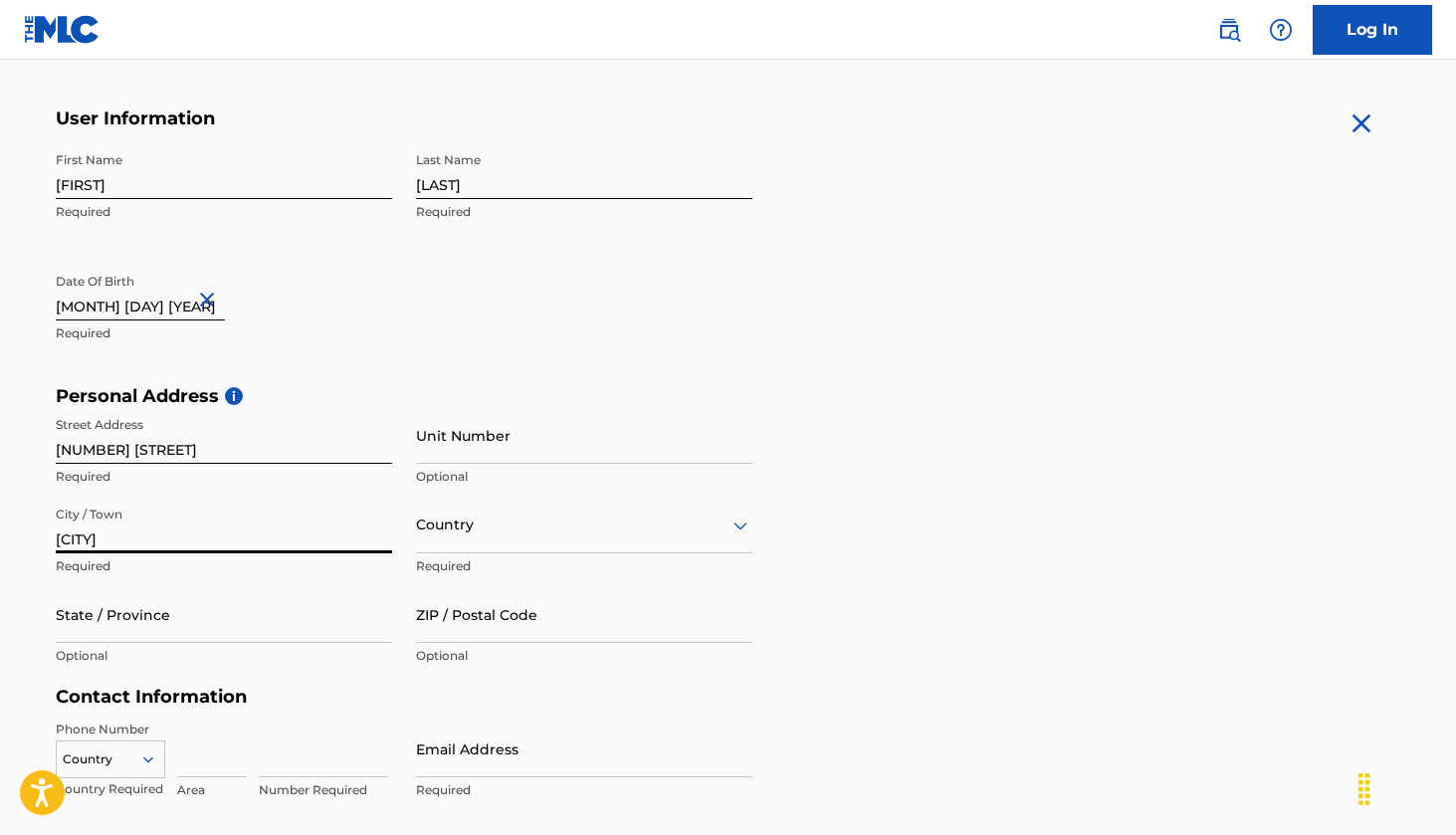 type on "[CITY]" 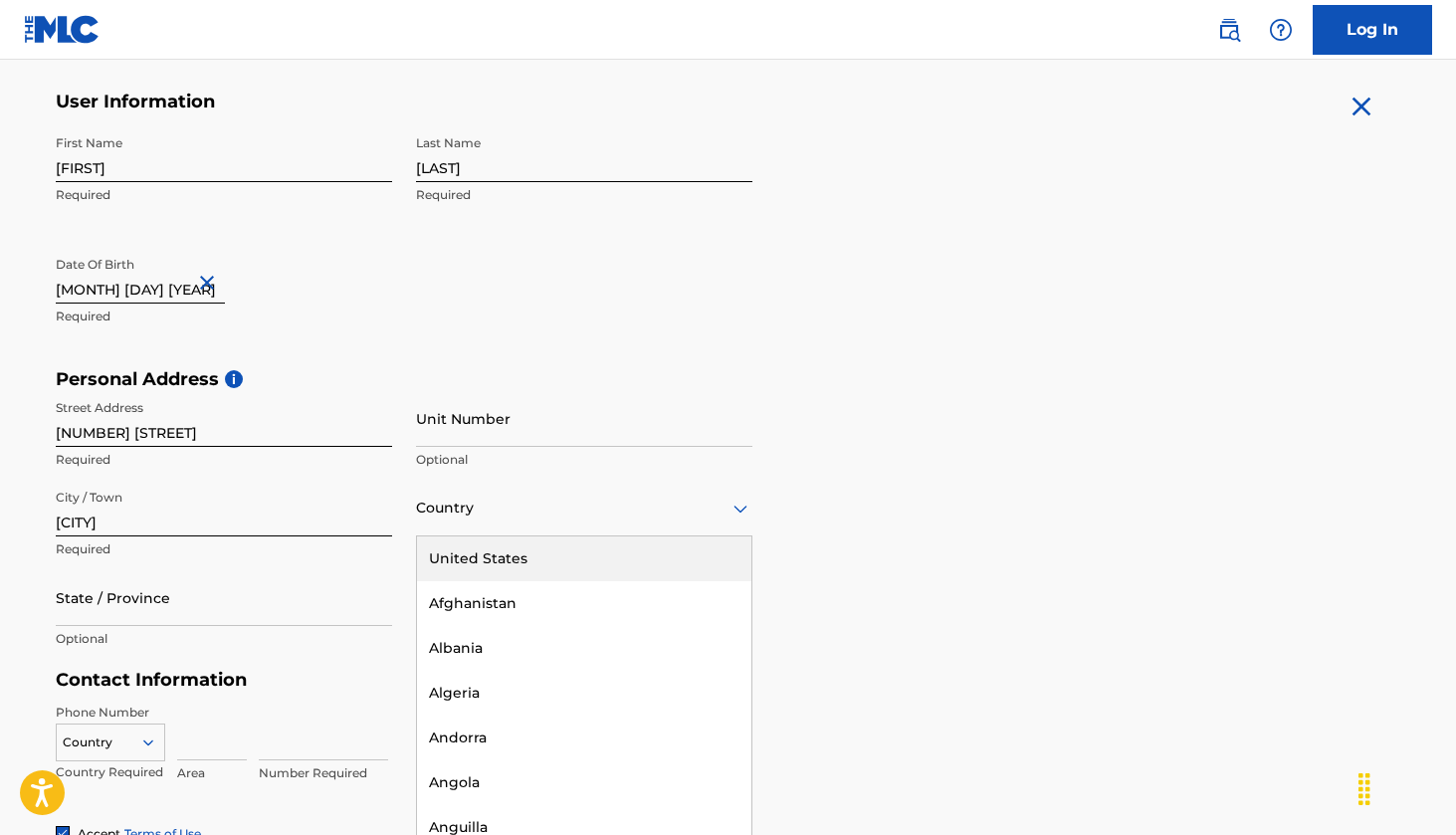 click on "United States" at bounding box center [584, 558] 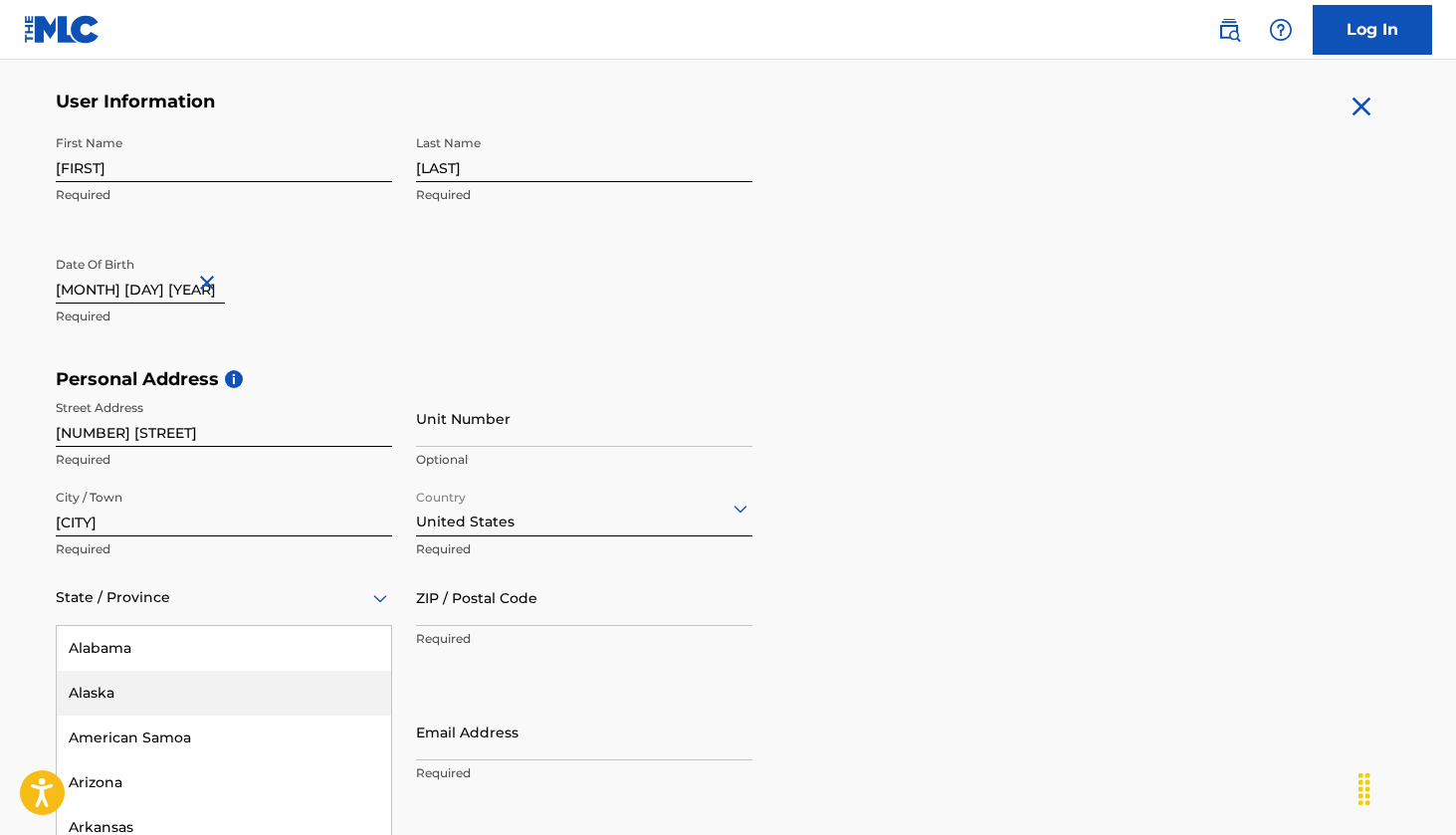 click on "Alaska, 2 of 57. 57 results available. Use Up and Down to choose options, press Enter to select the currently focused option, press Escape to exit the menu, press Tab to select the option and exit the menu. State / Province Alabama Alaska American Samoa Arizona Arkansas California Colorado Connecticut Delaware District of Columbia Florida Georgia Guam Hawaii Idaho Illinois Indiana Iowa Kansas Kentucky Louisiana Maine Maryland Massachusetts Michigan Minnesota Mississippi Missouri Montana Nebraska Nevada New Hampshire New Jersey New Mexico New York North Carolina North Dakota Northern Mariana Islands Ohio Oklahoma Oregon Pennsylvania Puerto Rico Puerto Rico Rhode Island South Carolina South Dakota Tennessee Texas Utah Vermont Virgin Islands, U.S. Virginia Washington West Virginia Wisconsin Wyoming" at bounding box center (224, 597) 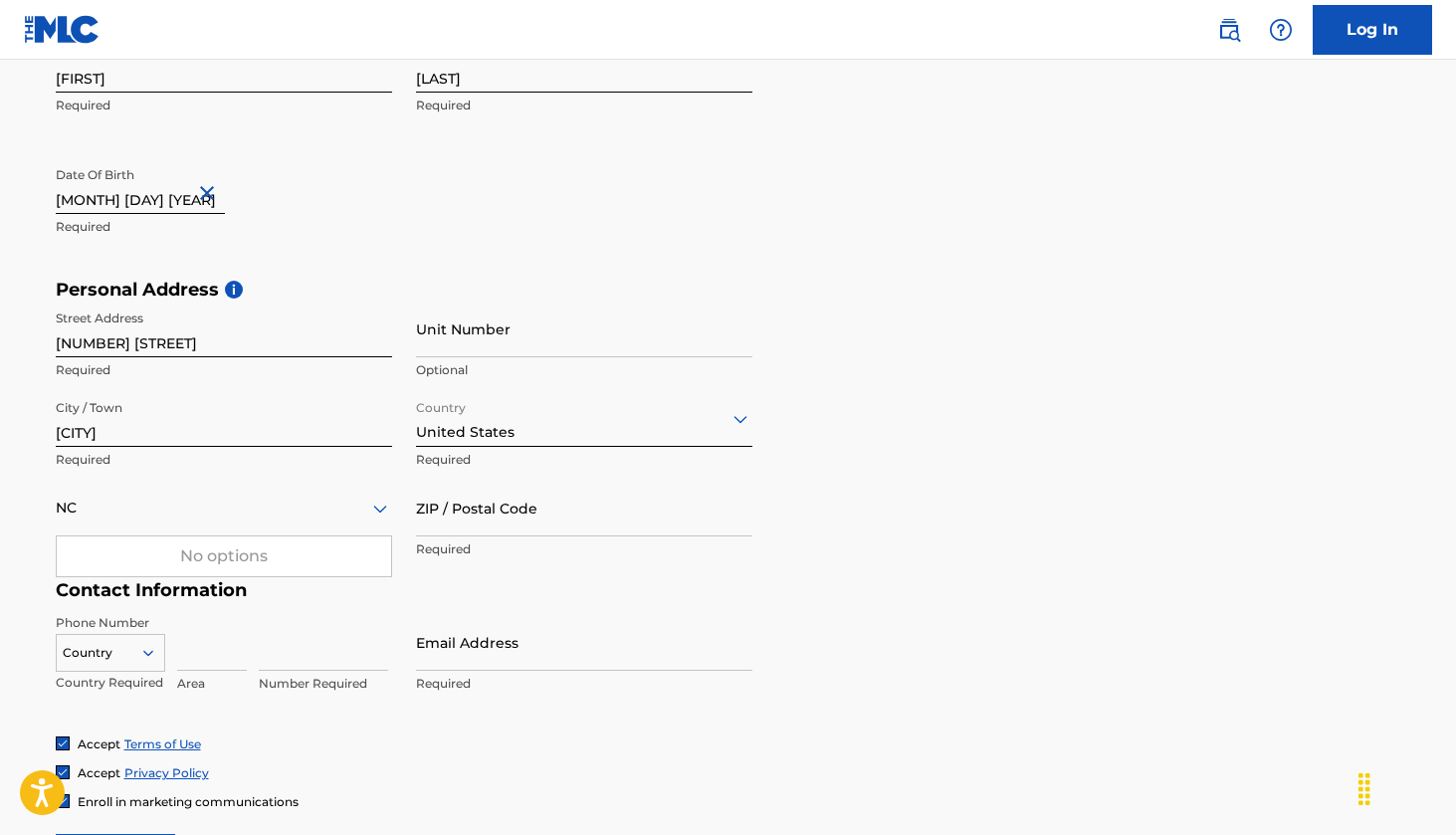 type on "NC" 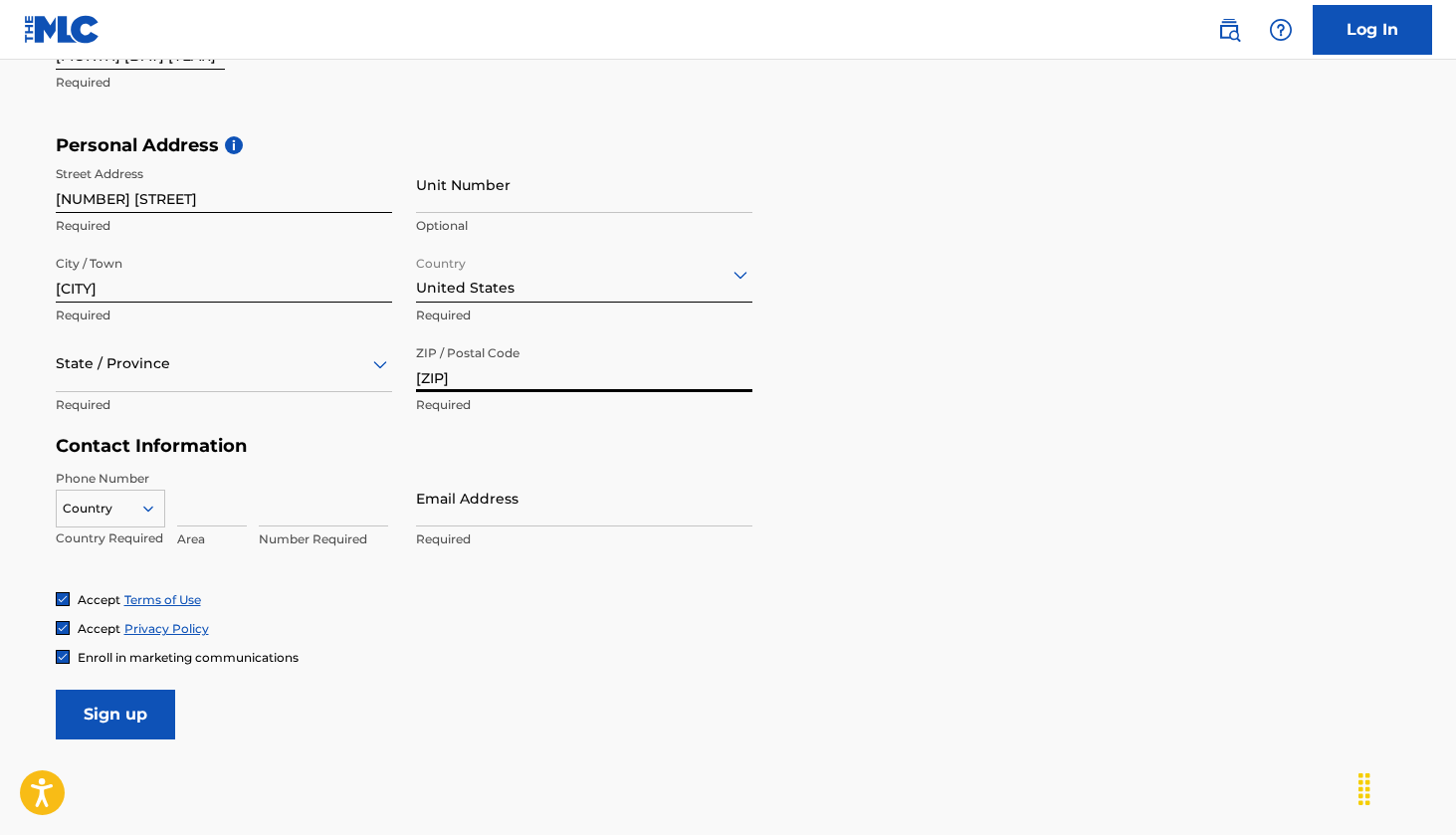 scroll, scrollTop: 699, scrollLeft: 0, axis: vertical 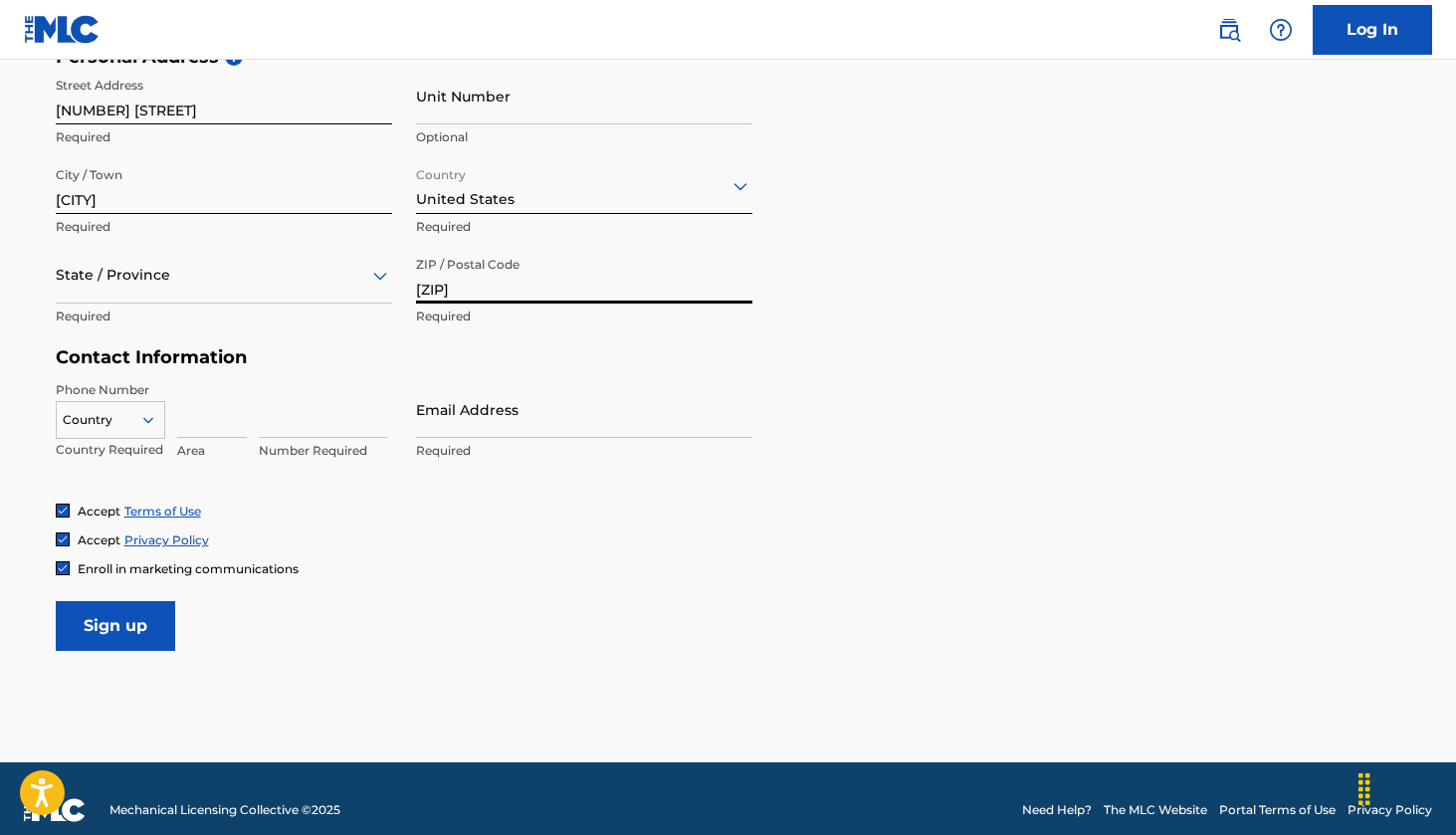 type on "[ZIP]" 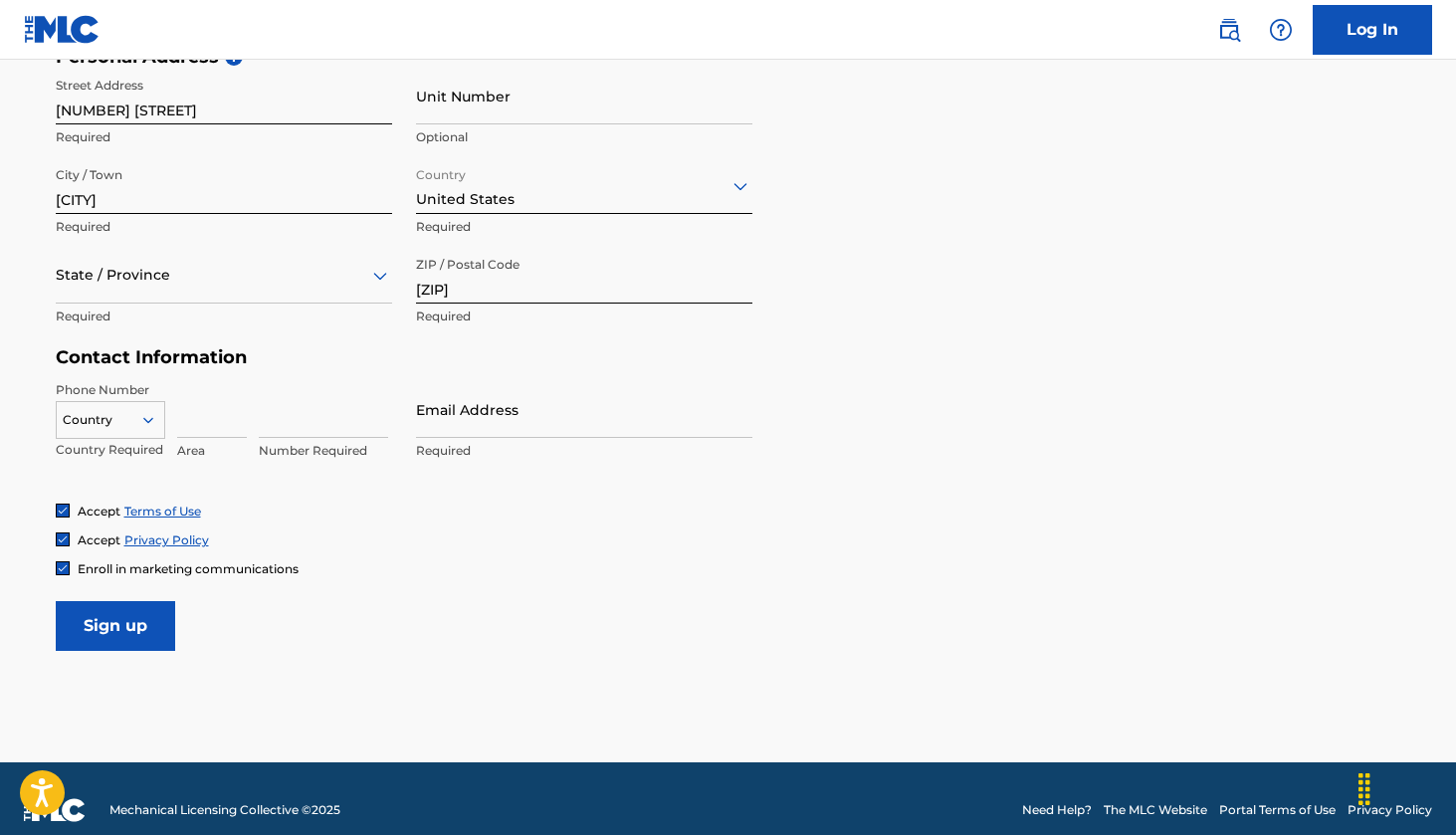 paste on "472" 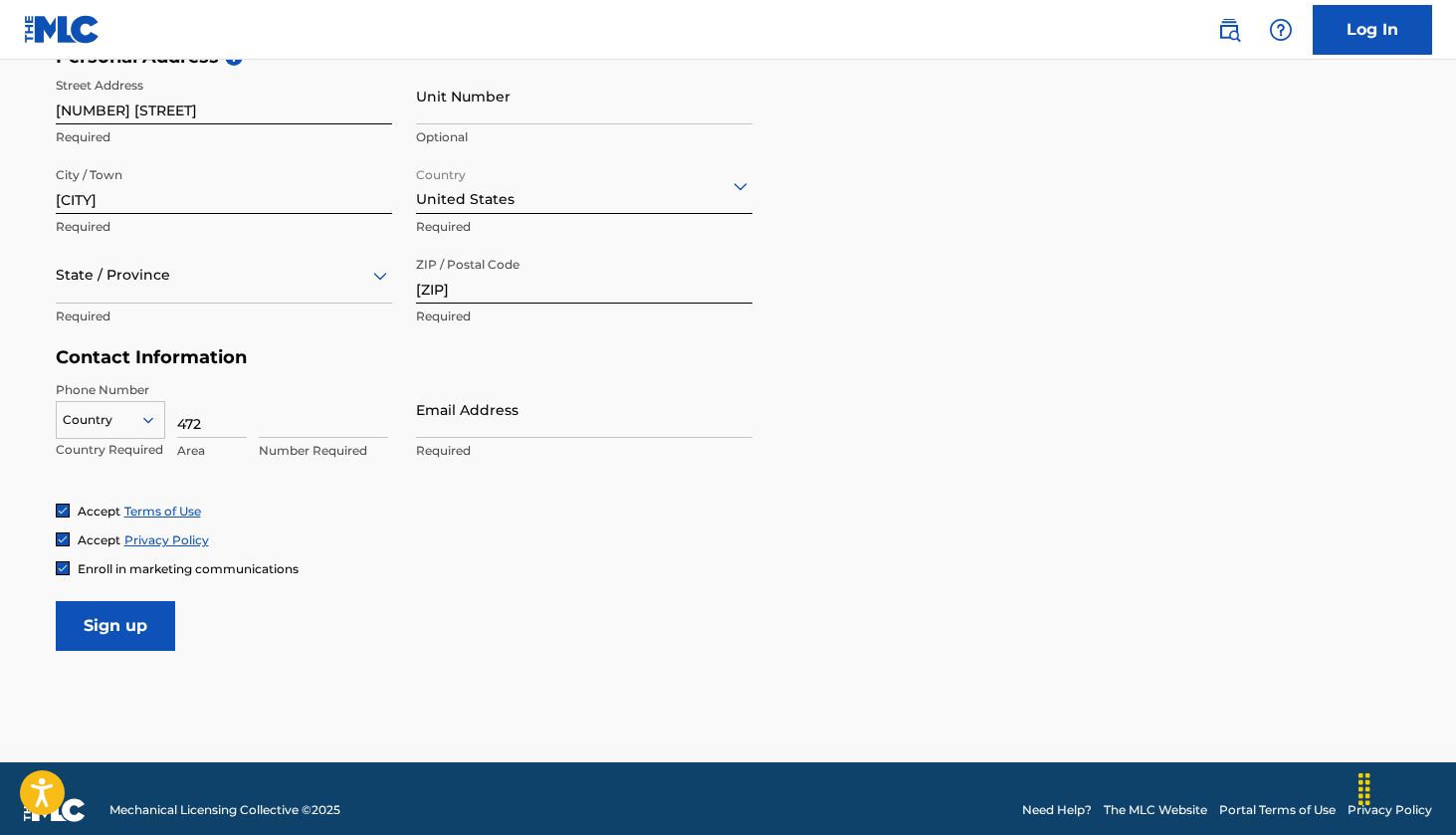 type on "472" 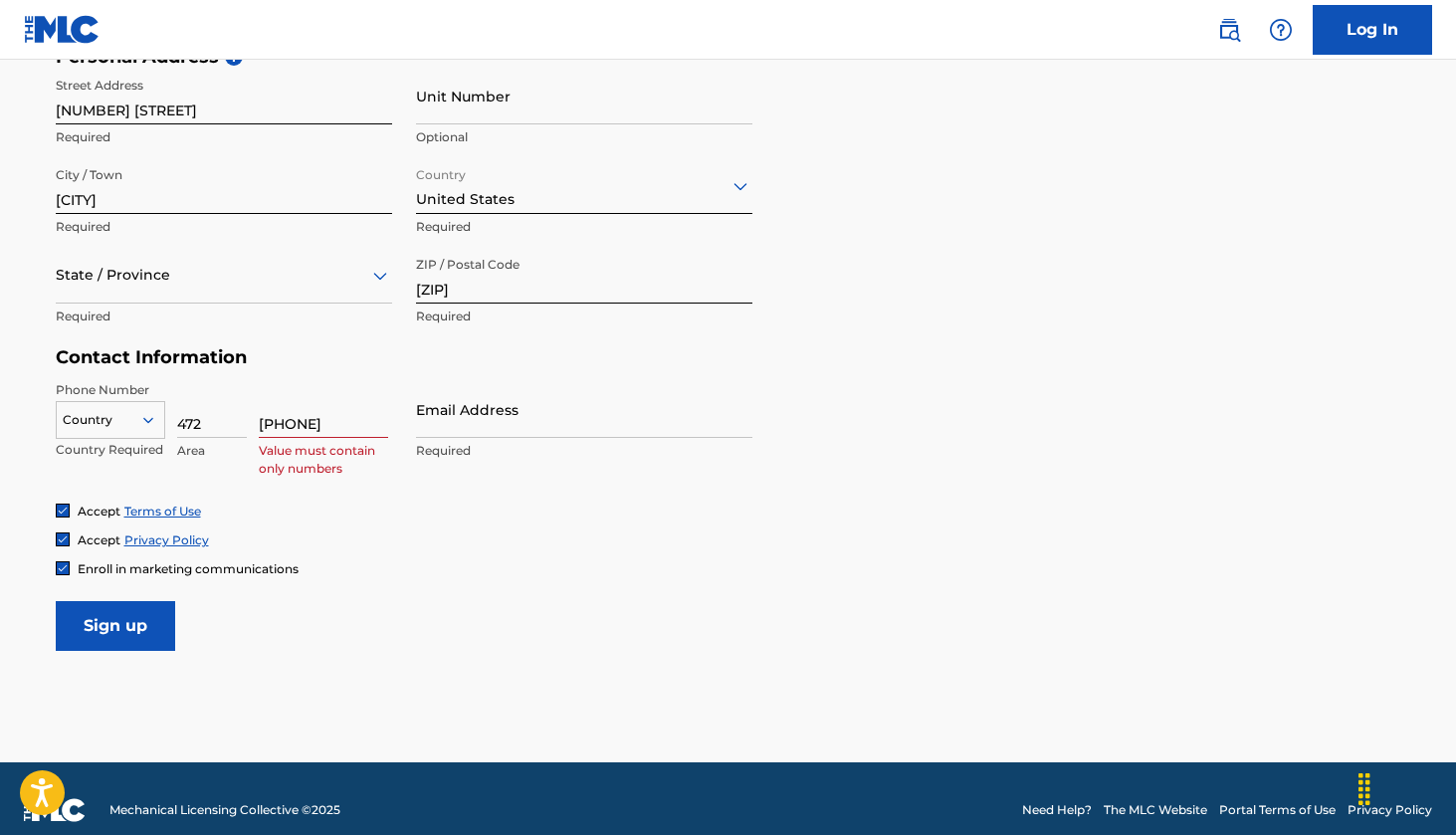 click on "[PHONE]" at bounding box center [323, 409] 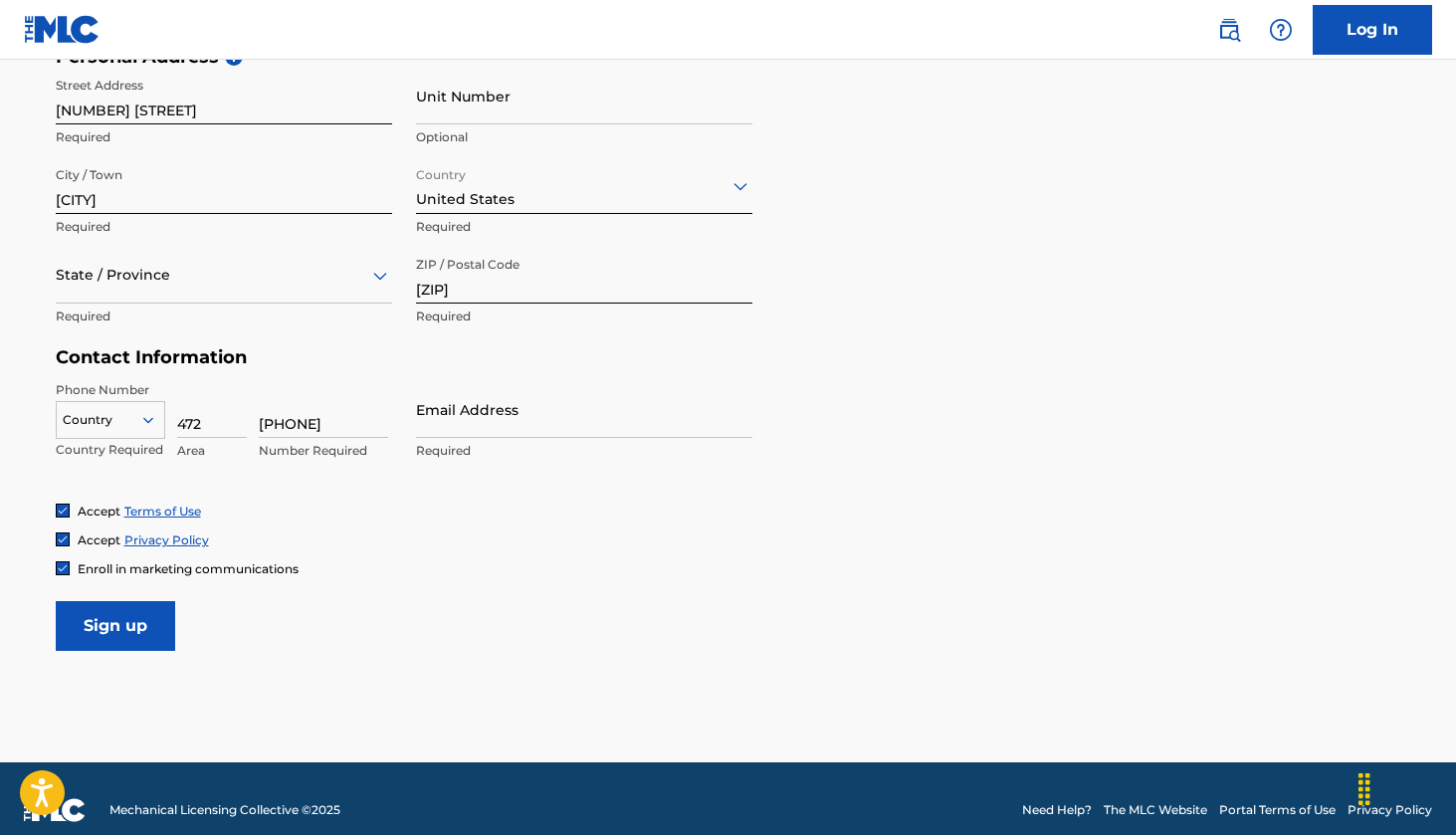 type on "[PHONE]" 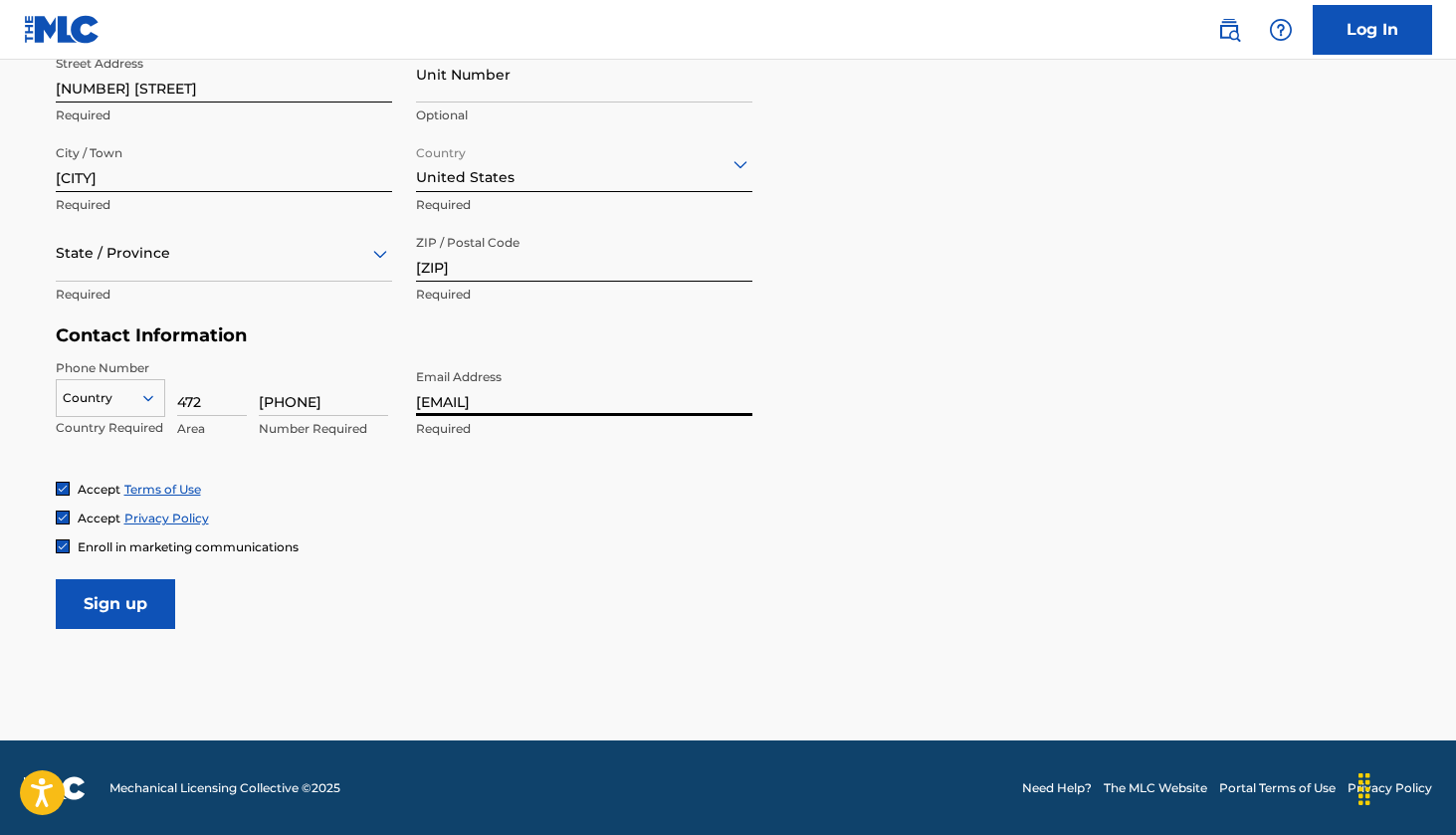 scroll, scrollTop: 720, scrollLeft: 0, axis: vertical 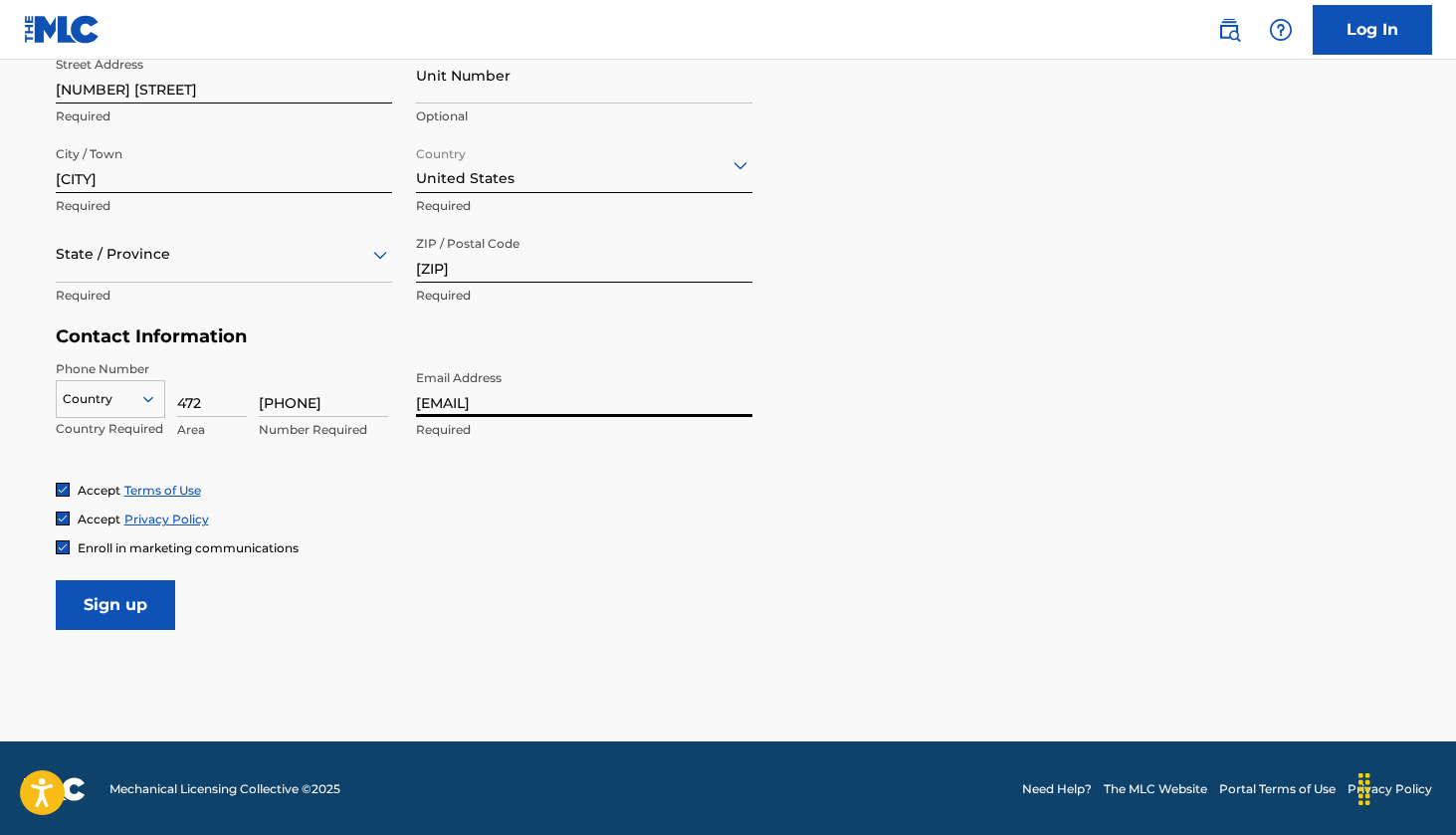type on "[EMAIL]" 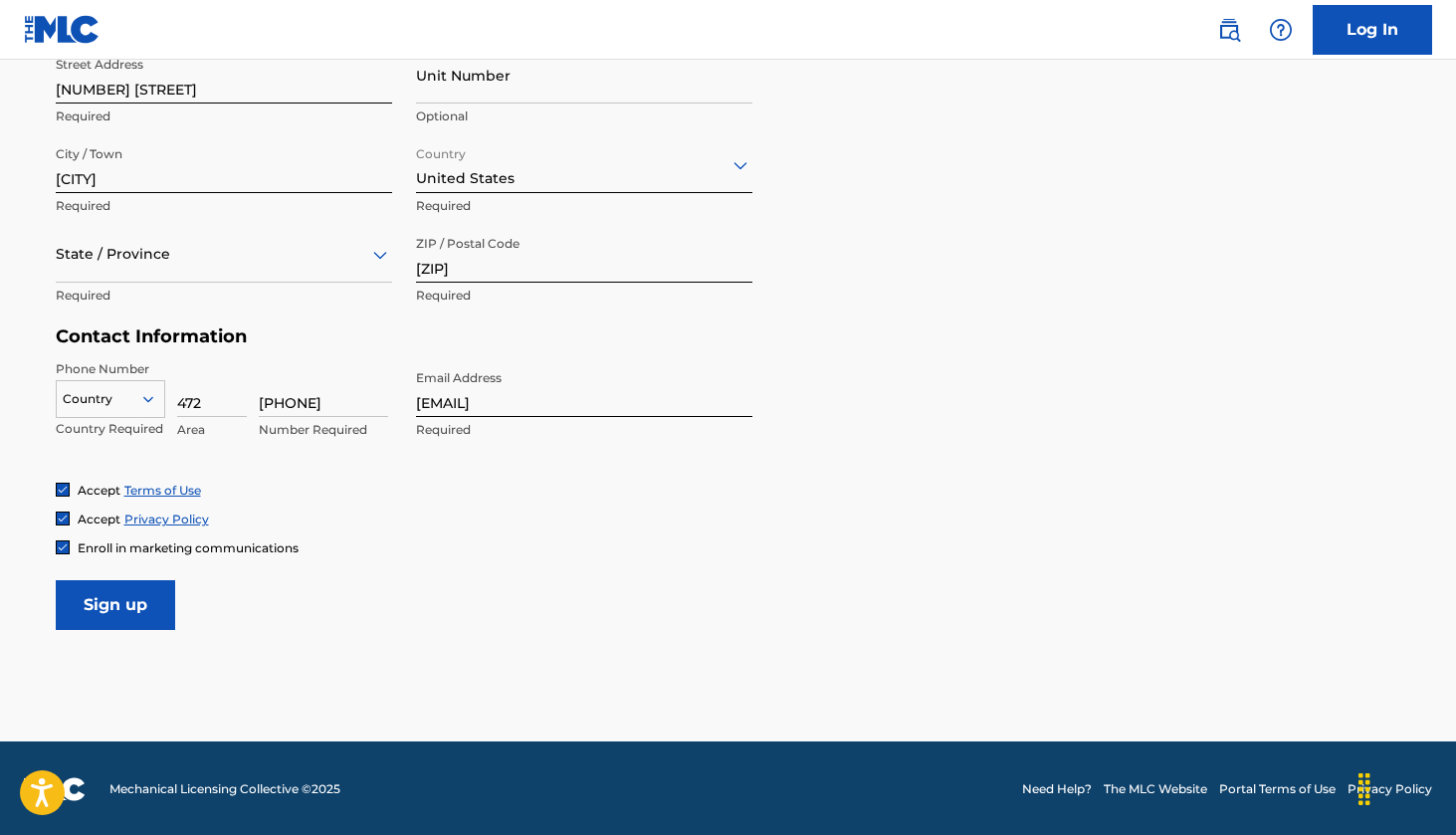 click on "Sign up" at bounding box center [115, 605] 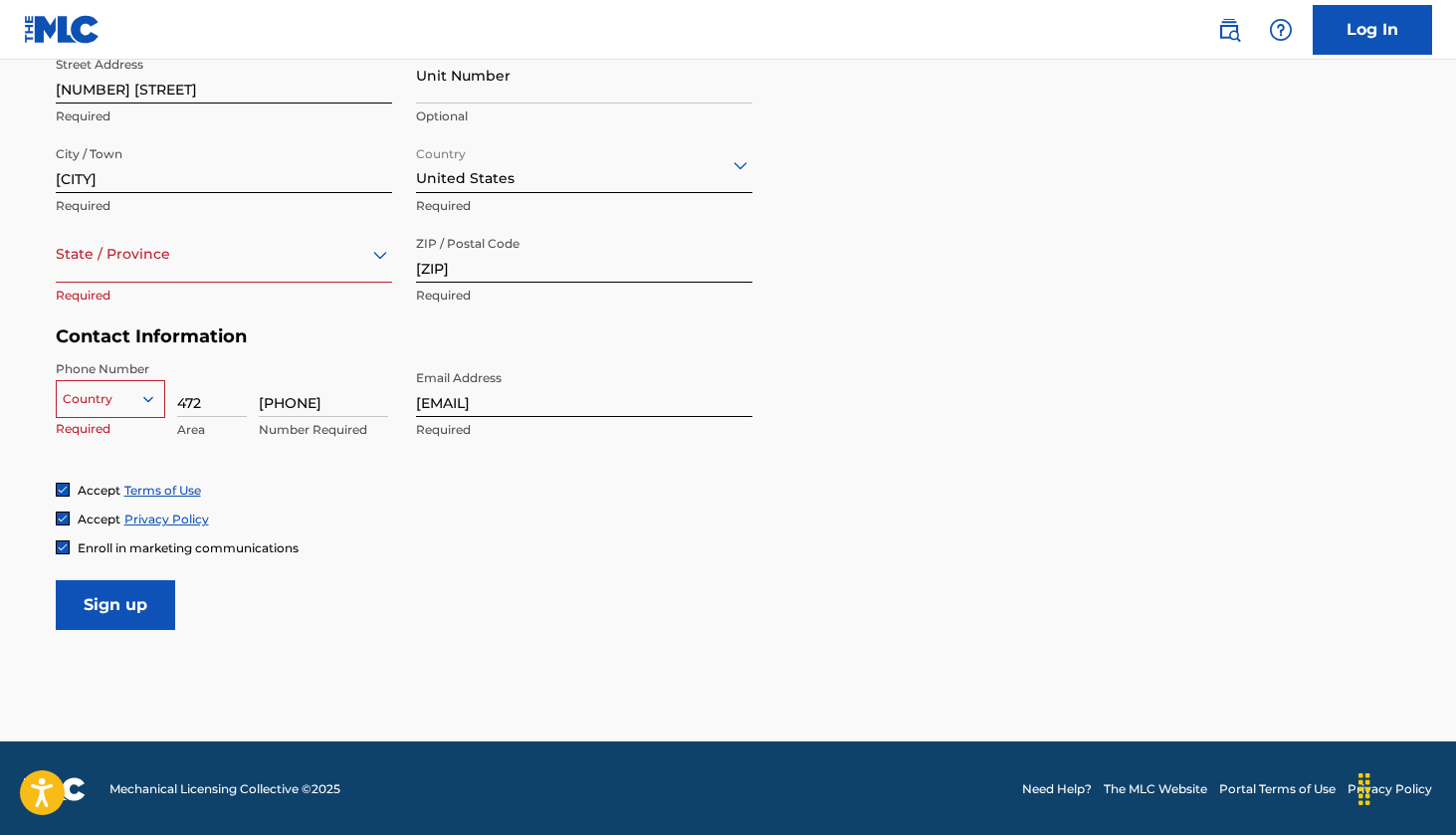 click at bounding box center (224, 254) 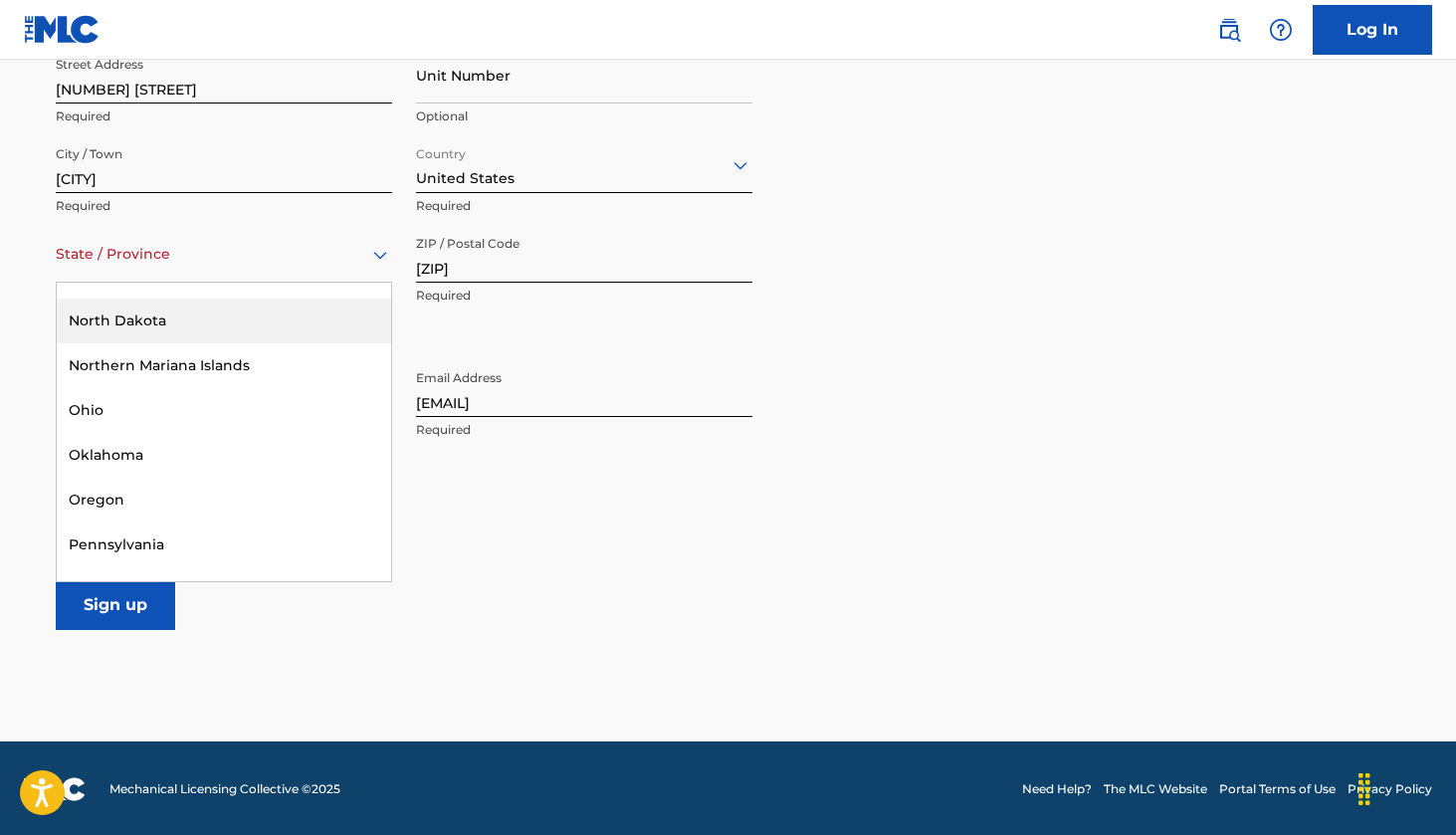scroll, scrollTop: 1534, scrollLeft: 0, axis: vertical 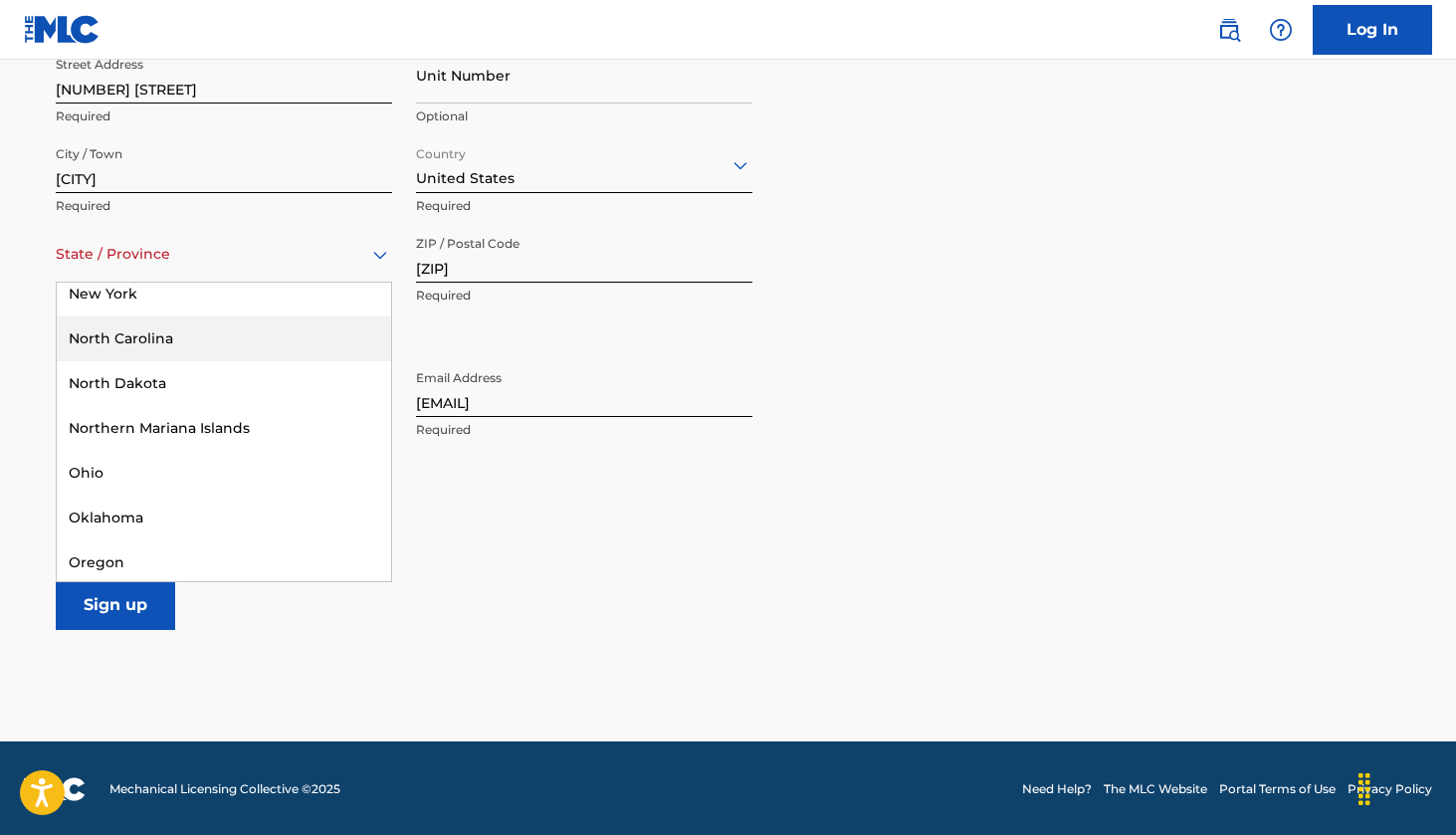 click on "North Carolina" at bounding box center (224, 338) 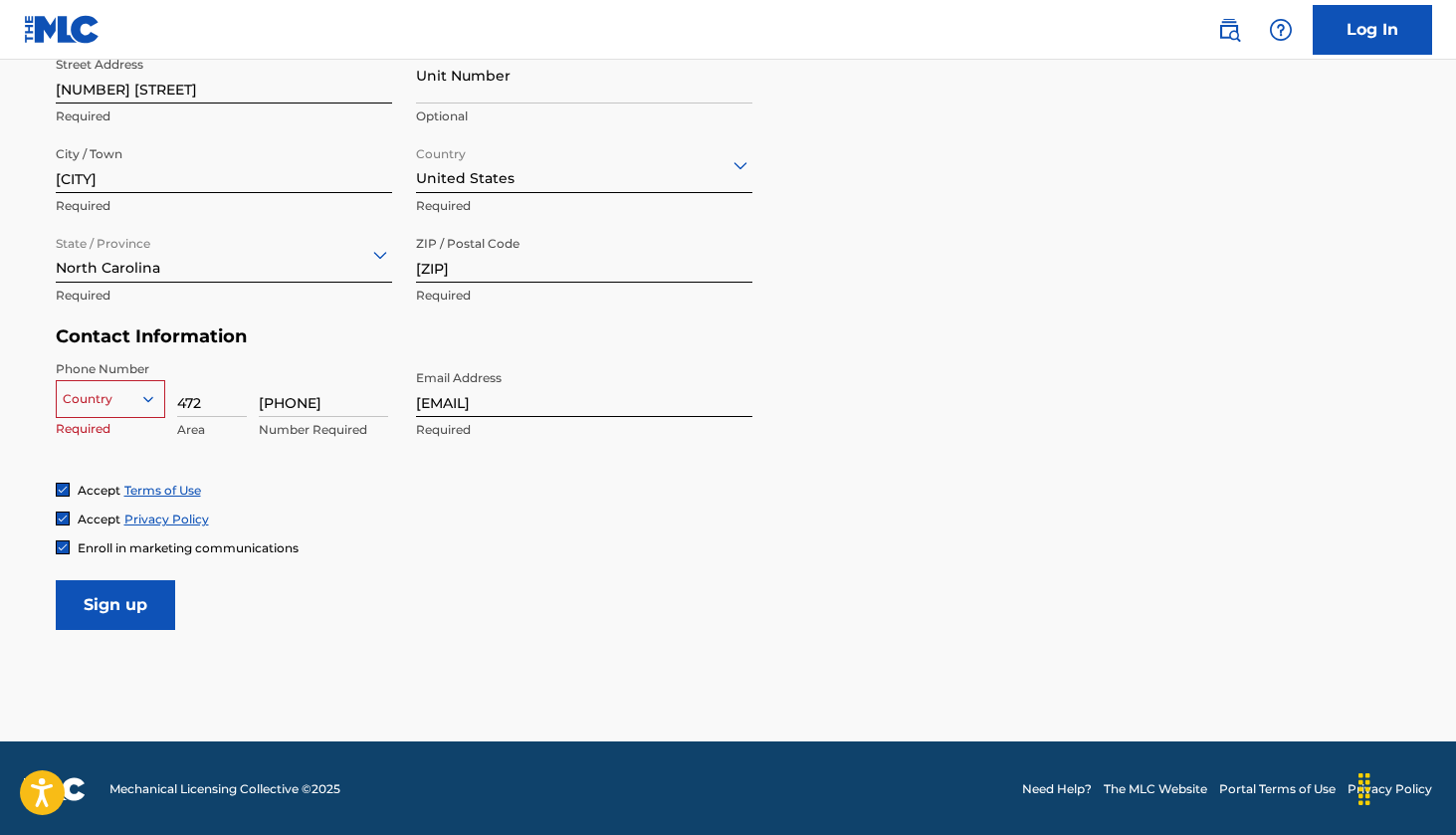 click at bounding box center [110, 399] 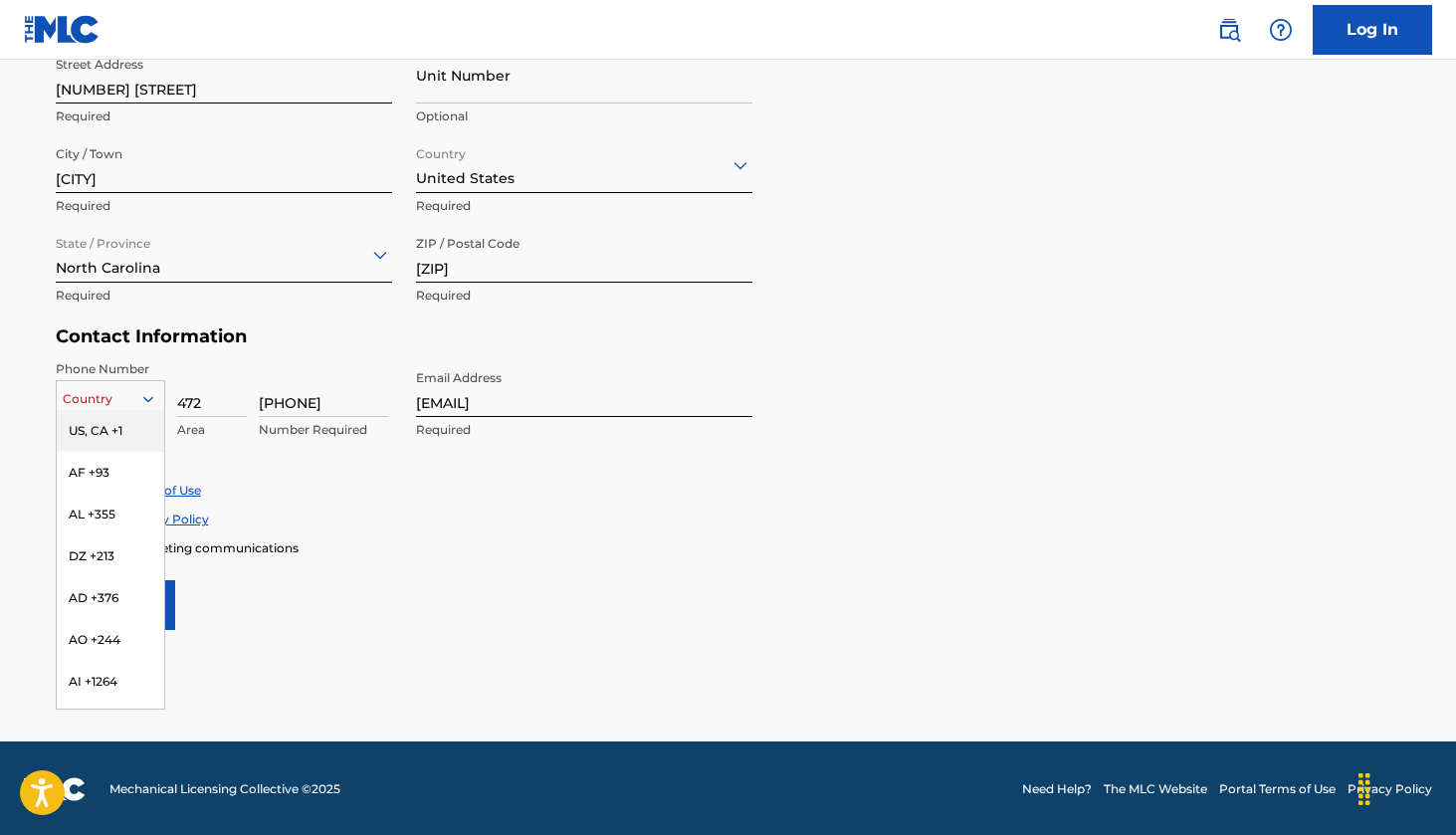 click on "US, CA +1" at bounding box center [110, 431] 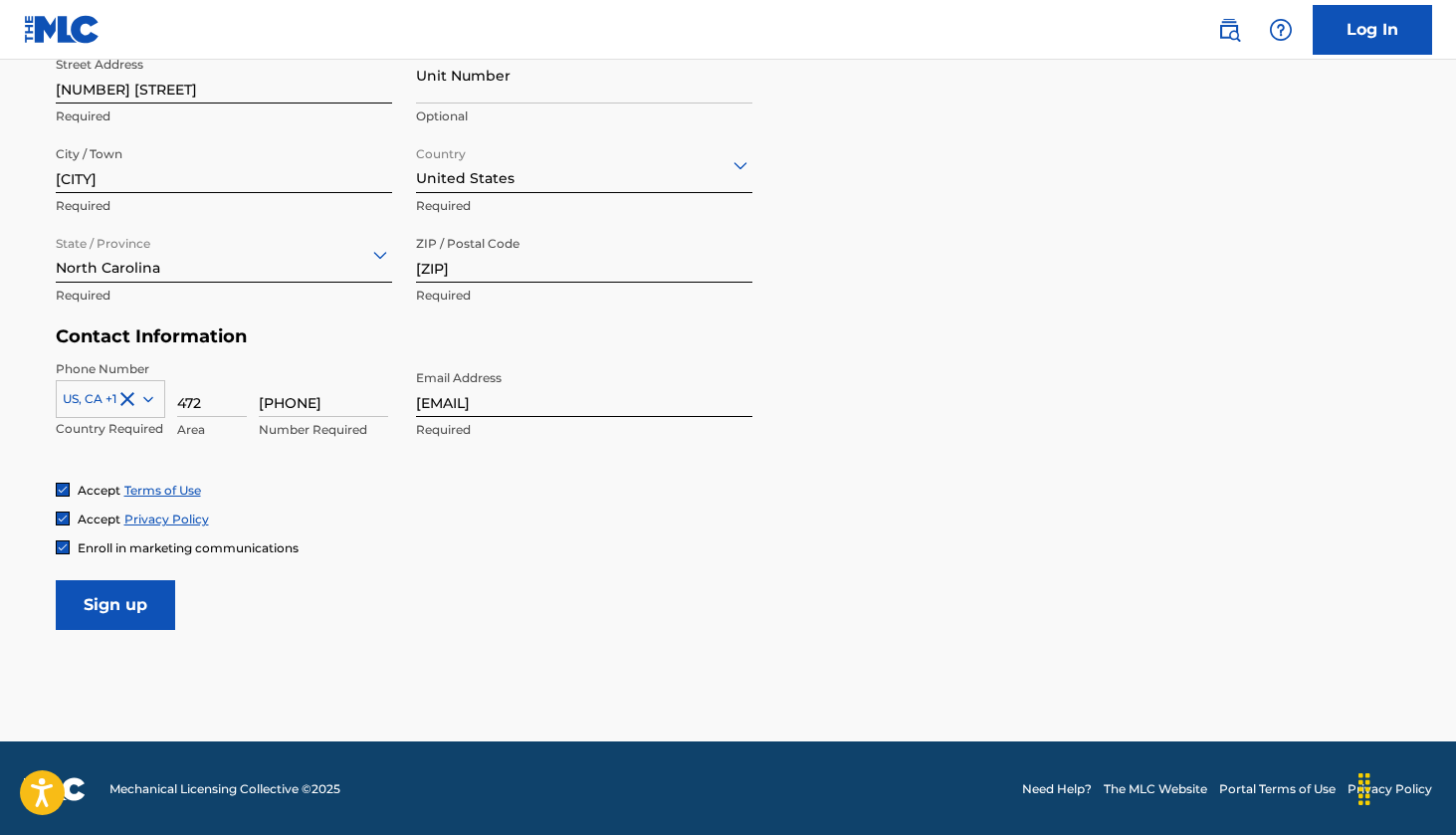 click on "Sign up" at bounding box center (115, 605) 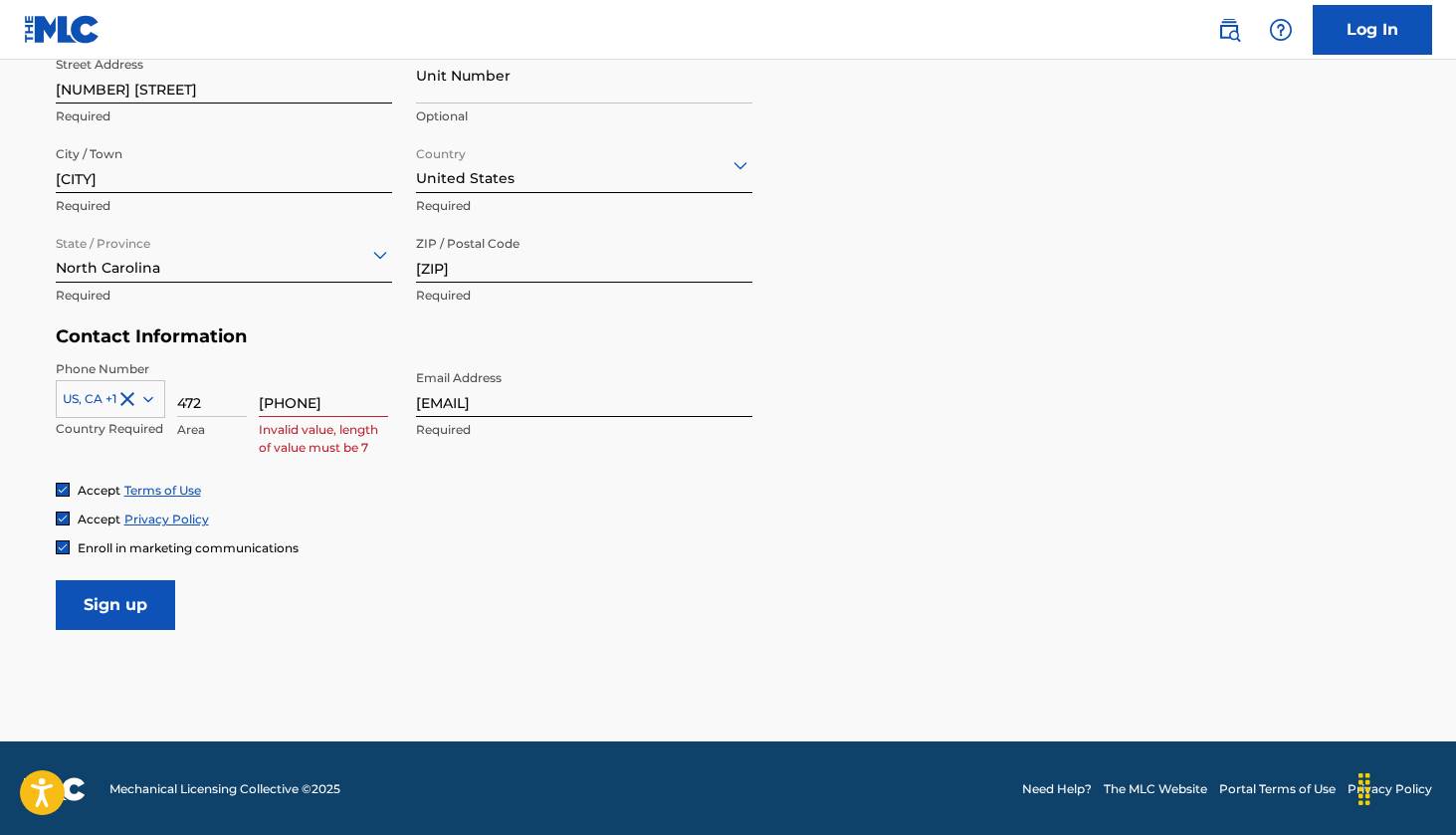 click on "US, CA +1 Country Required 472 Area [ZIP] Value must contain only numbers" at bounding box center (224, 405) 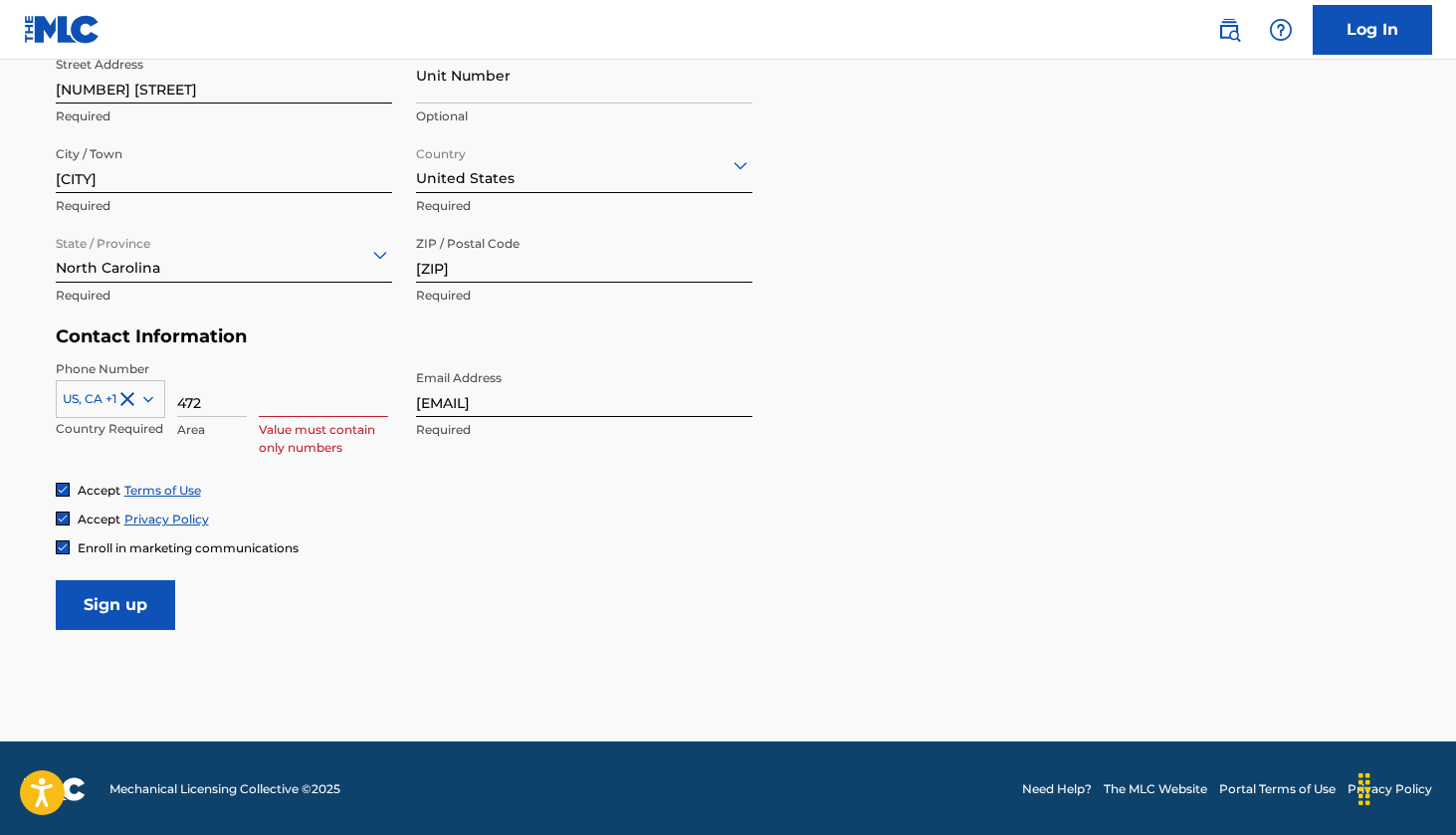 paste on "[ZIP]–[ZIP]" 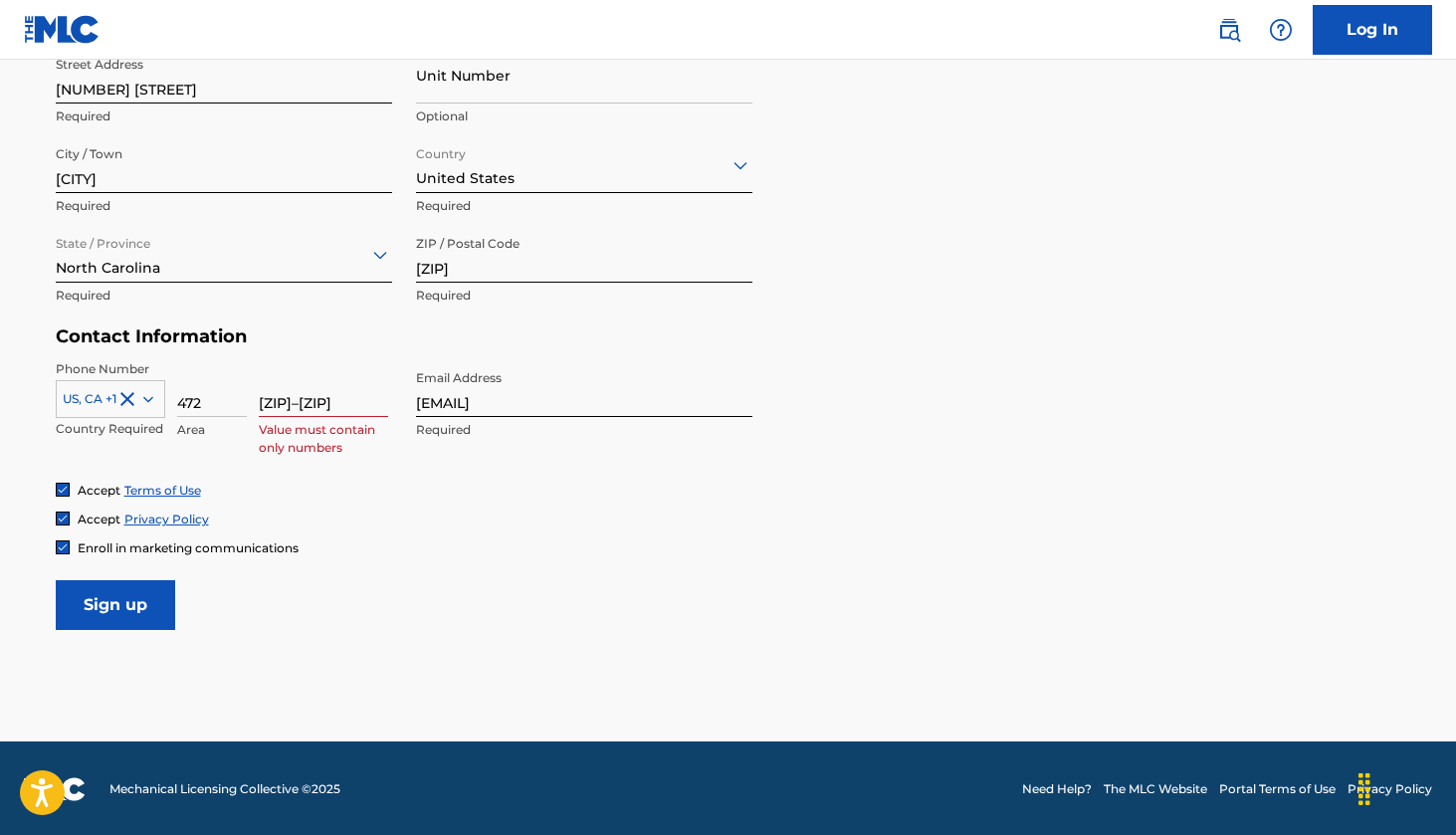 type on "[ZIP]–[ZIP]" 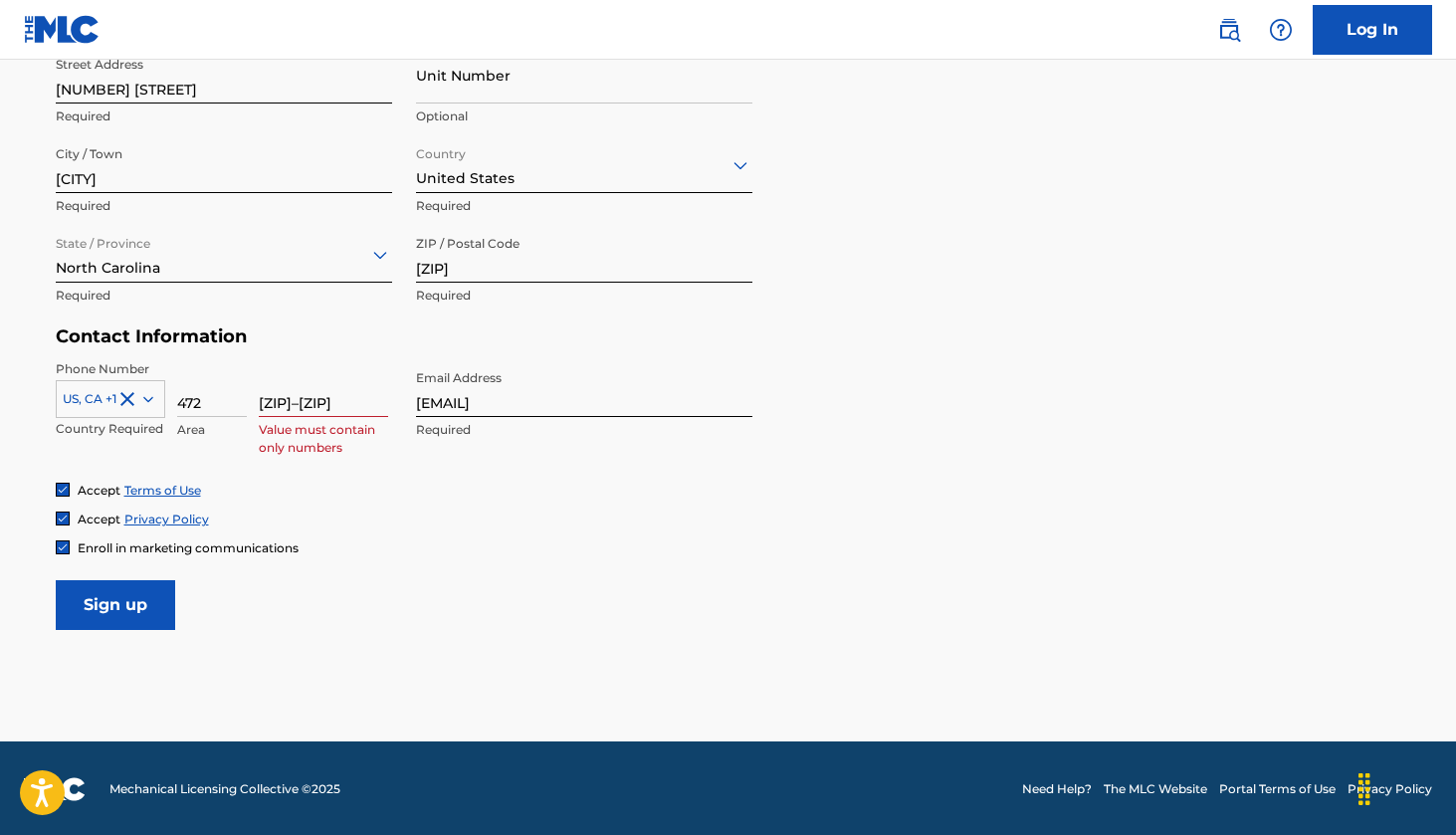 drag, startPoint x: 215, startPoint y: 400, endPoint x: 169, endPoint y: 396, distance: 46.173586 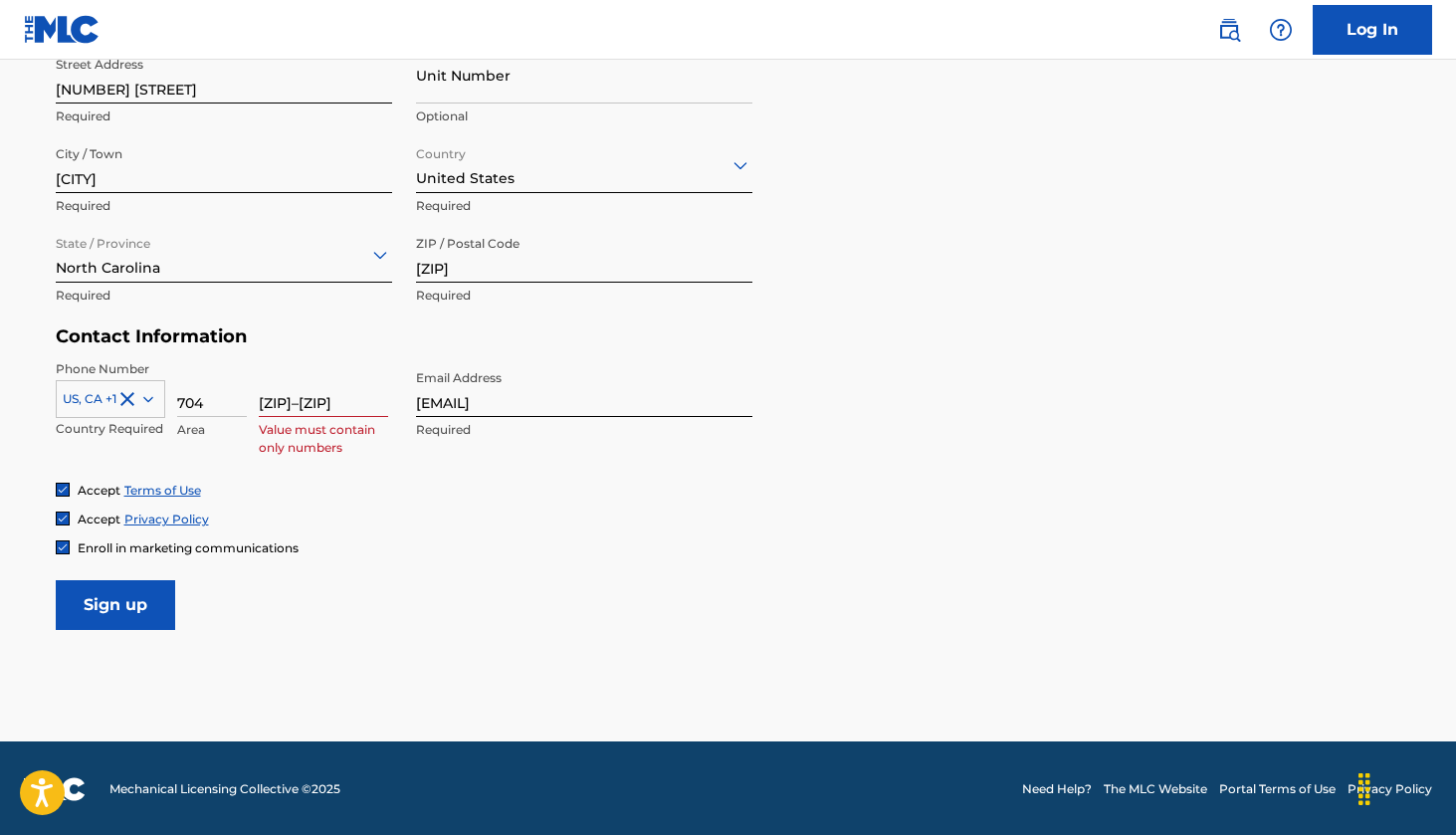 type on "704" 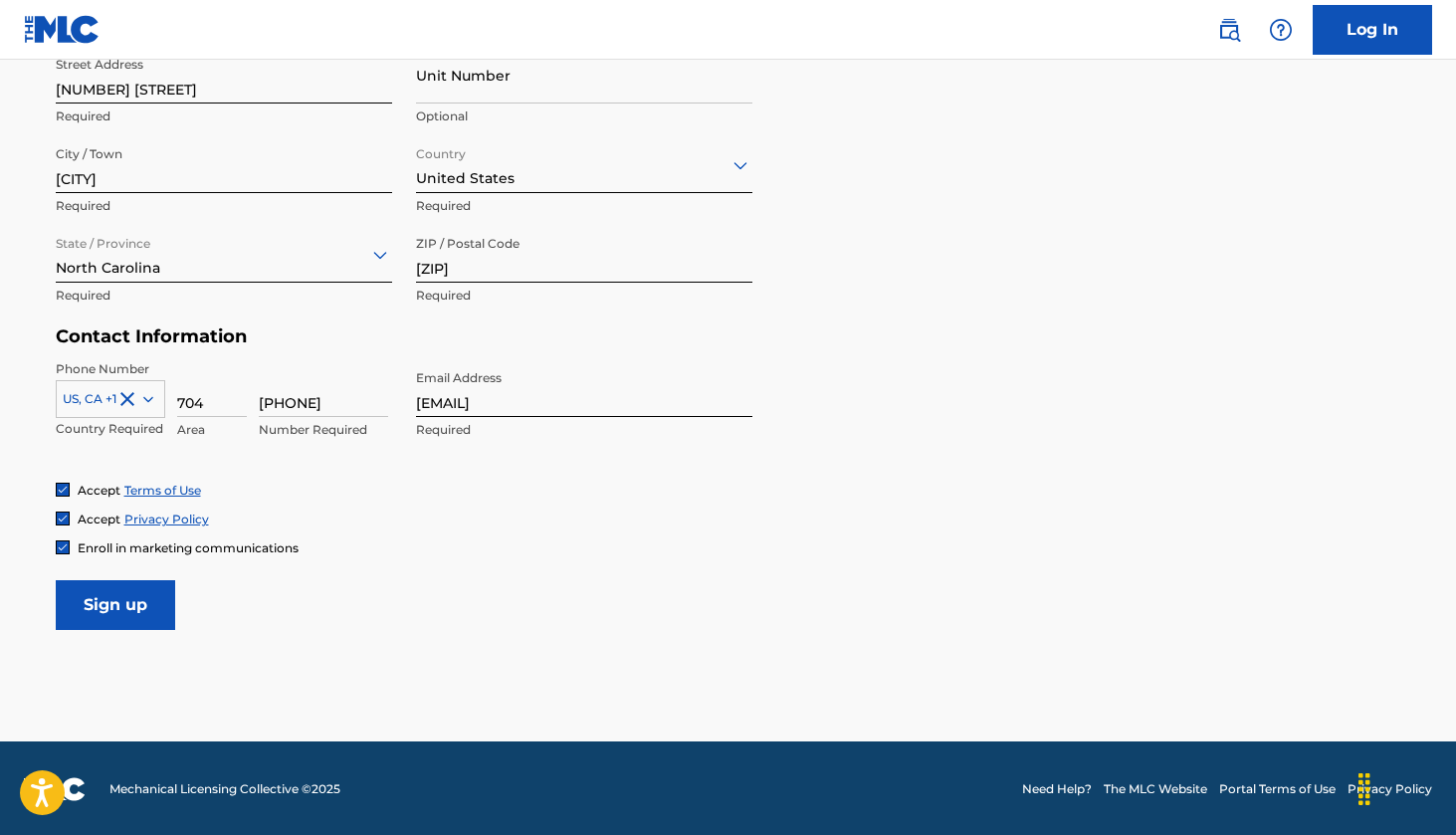 type on "[PHONE]" 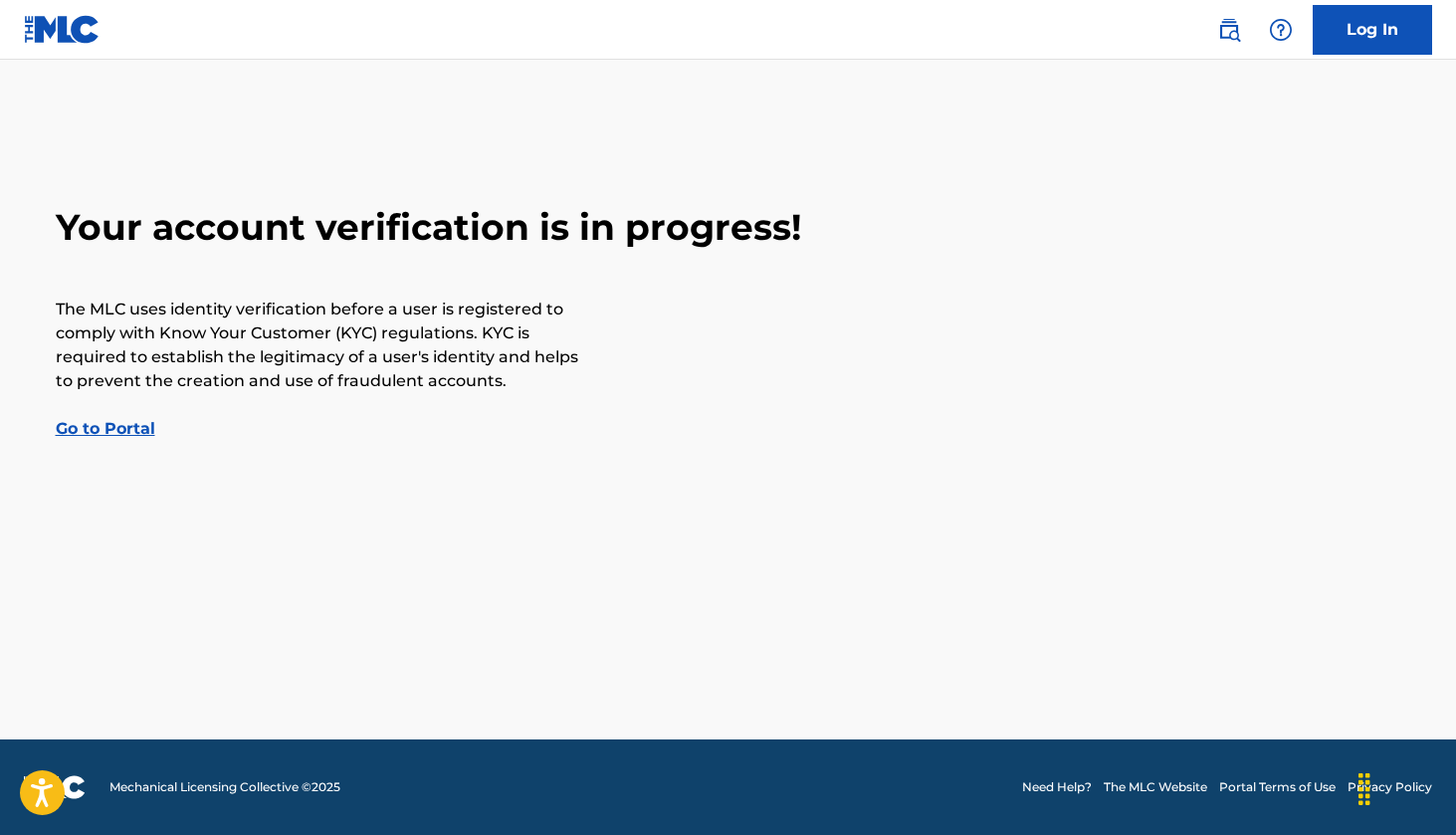 scroll, scrollTop: 0, scrollLeft: 0, axis: both 